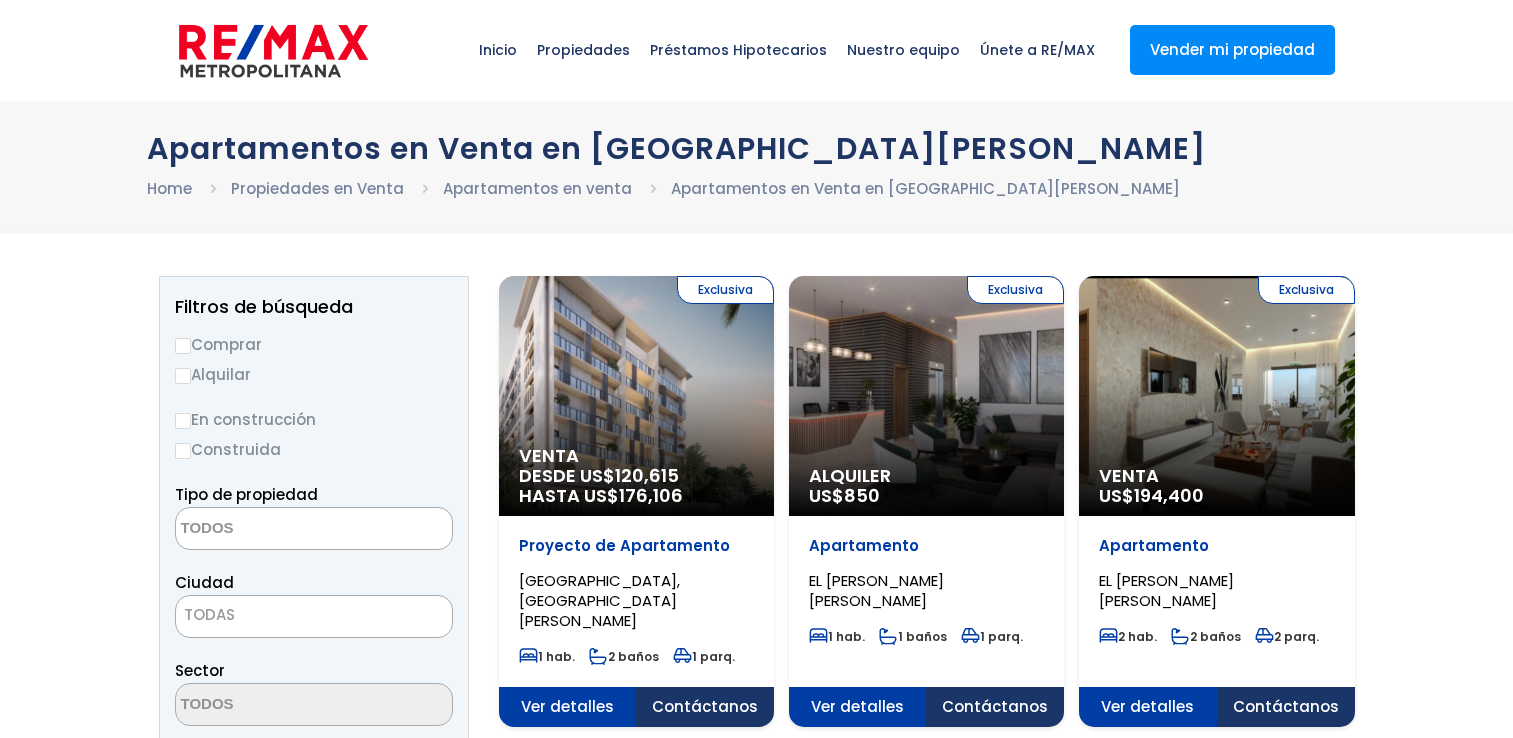 select 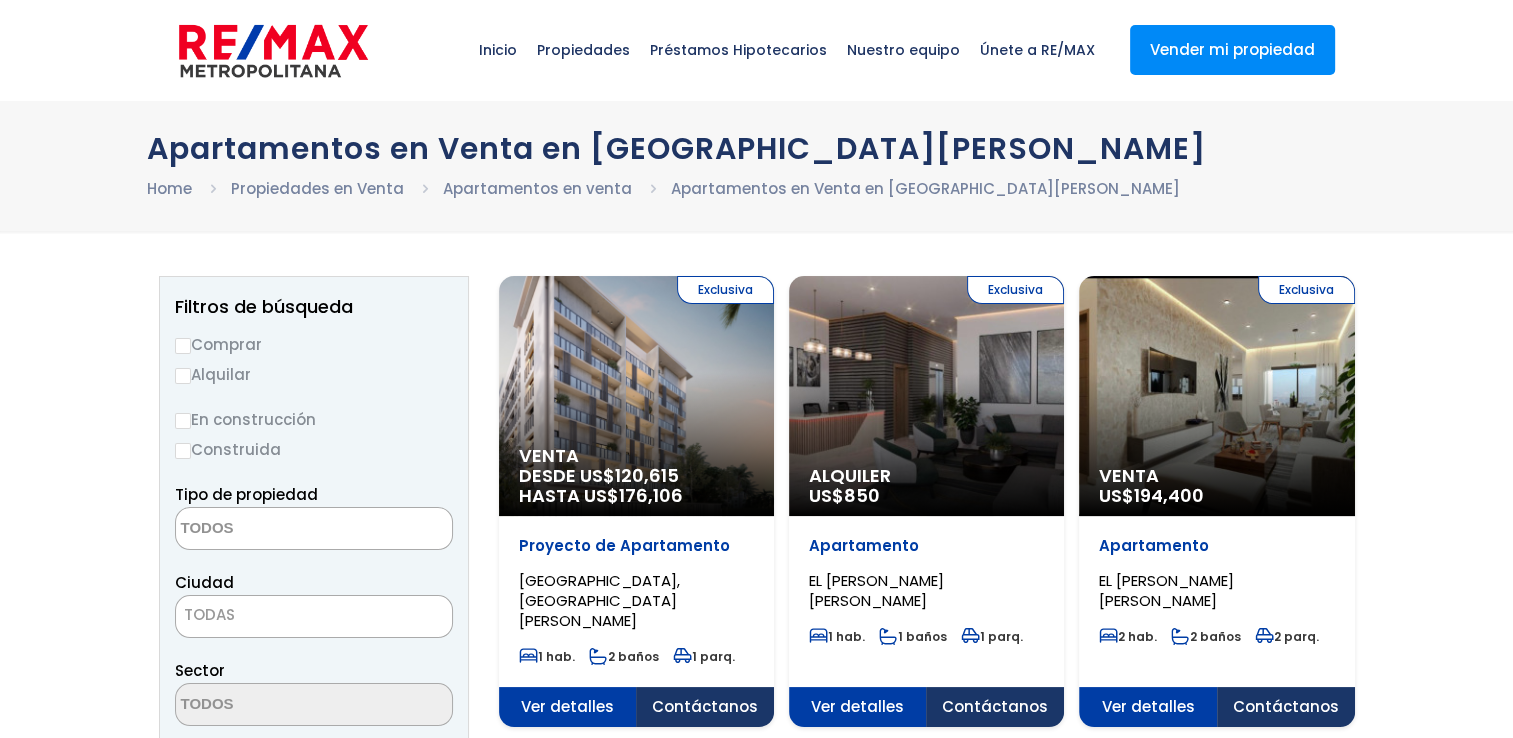 scroll, scrollTop: 0, scrollLeft: 0, axis: both 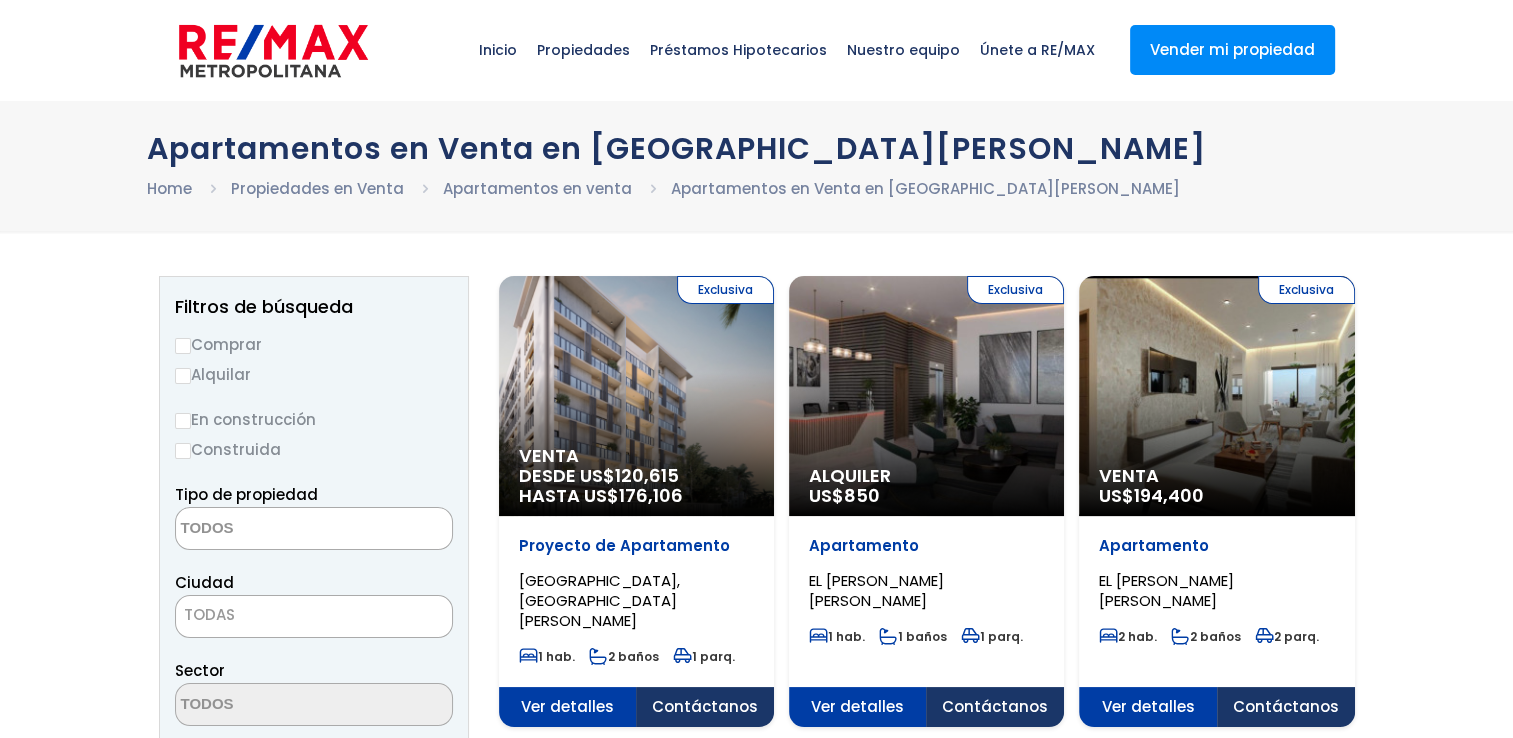 click on "Comprar" at bounding box center (183, 346) 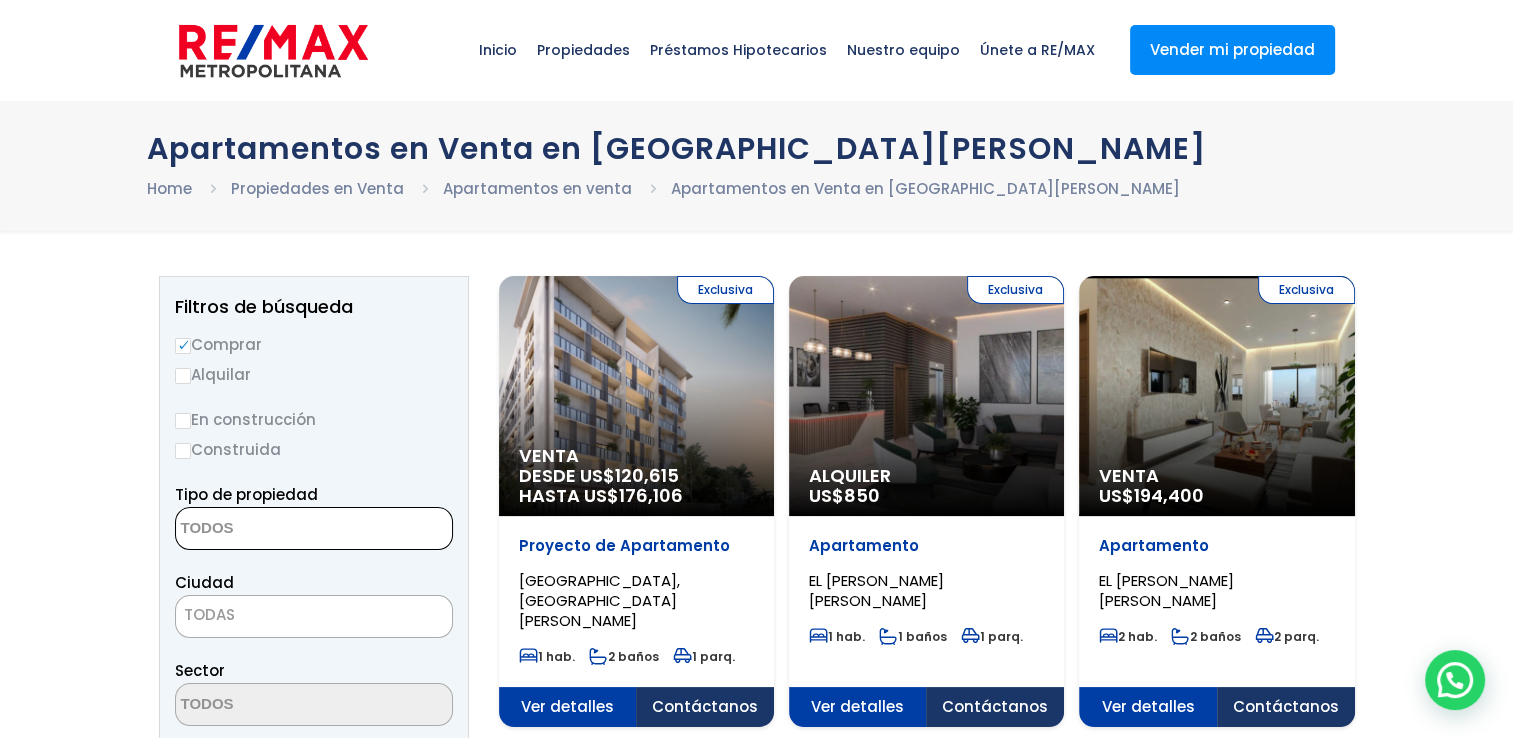 click at bounding box center [314, 528] 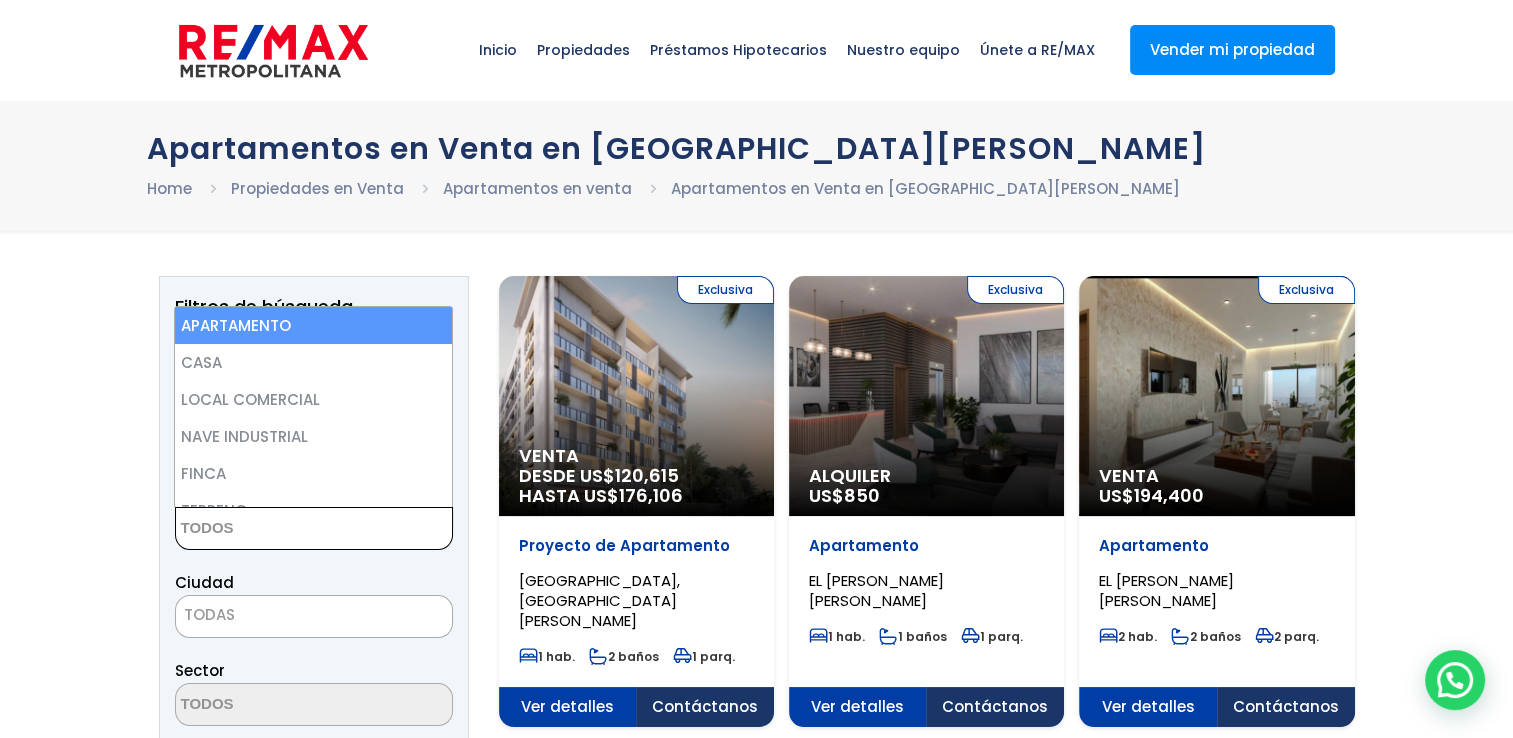 select on "apartment" 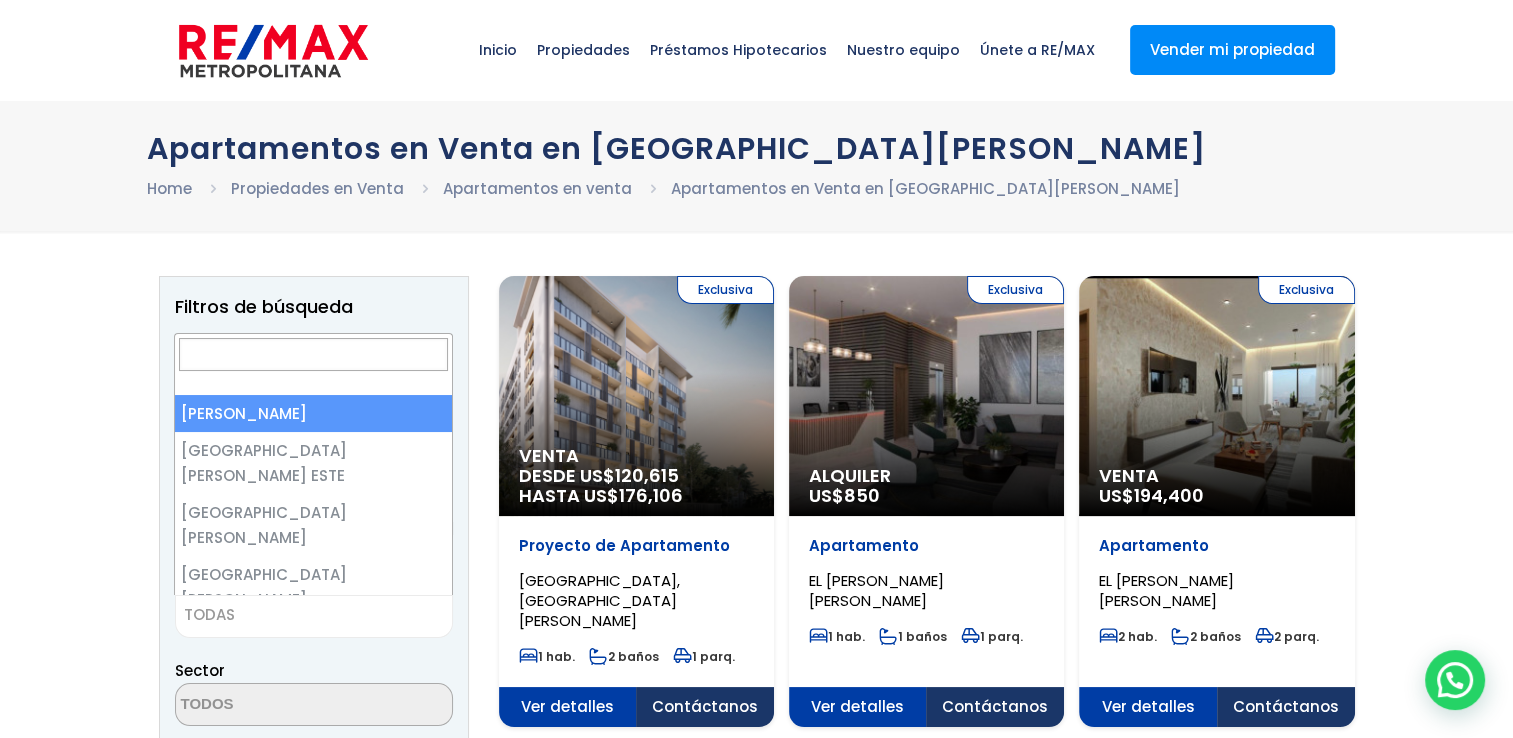click on "TODAS" at bounding box center [314, 615] 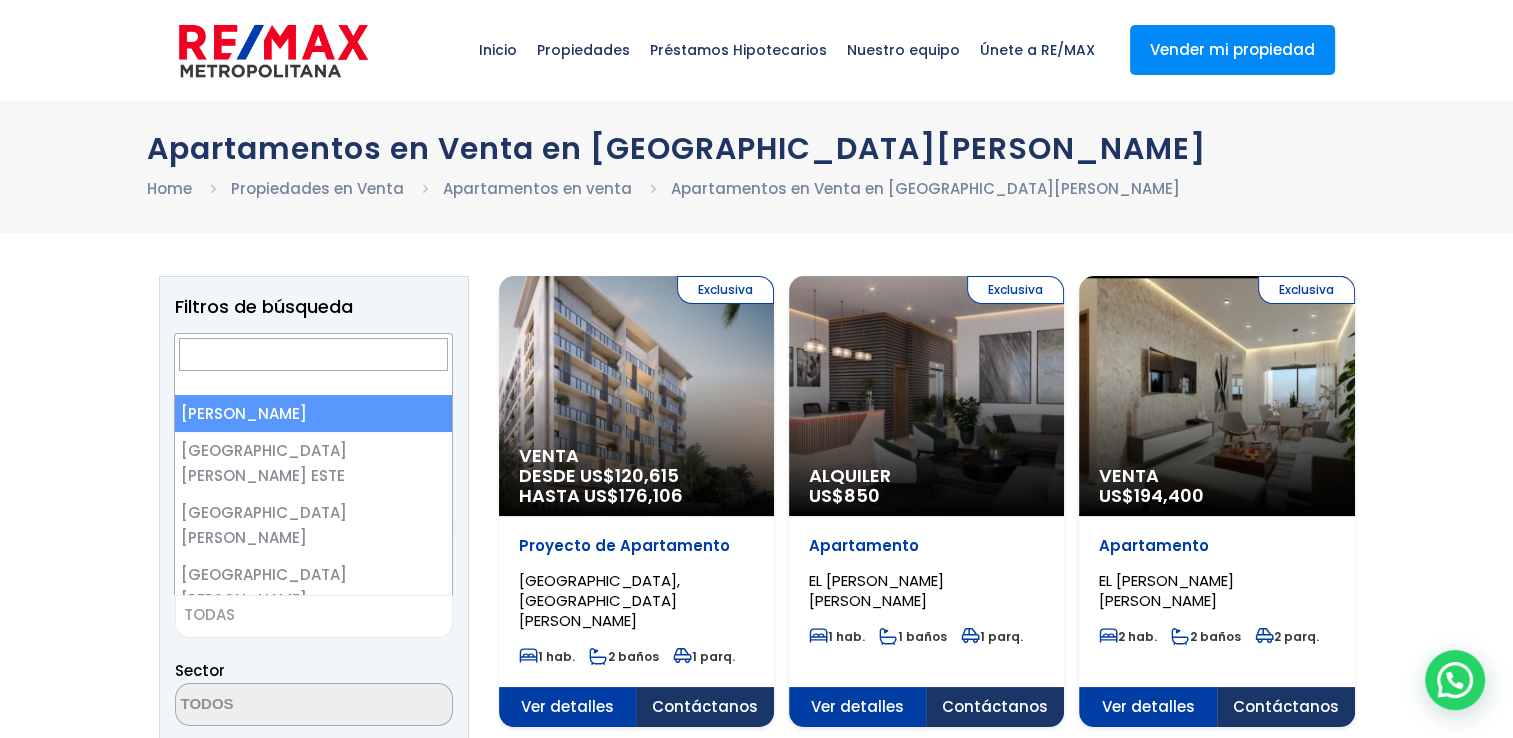 select on "1" 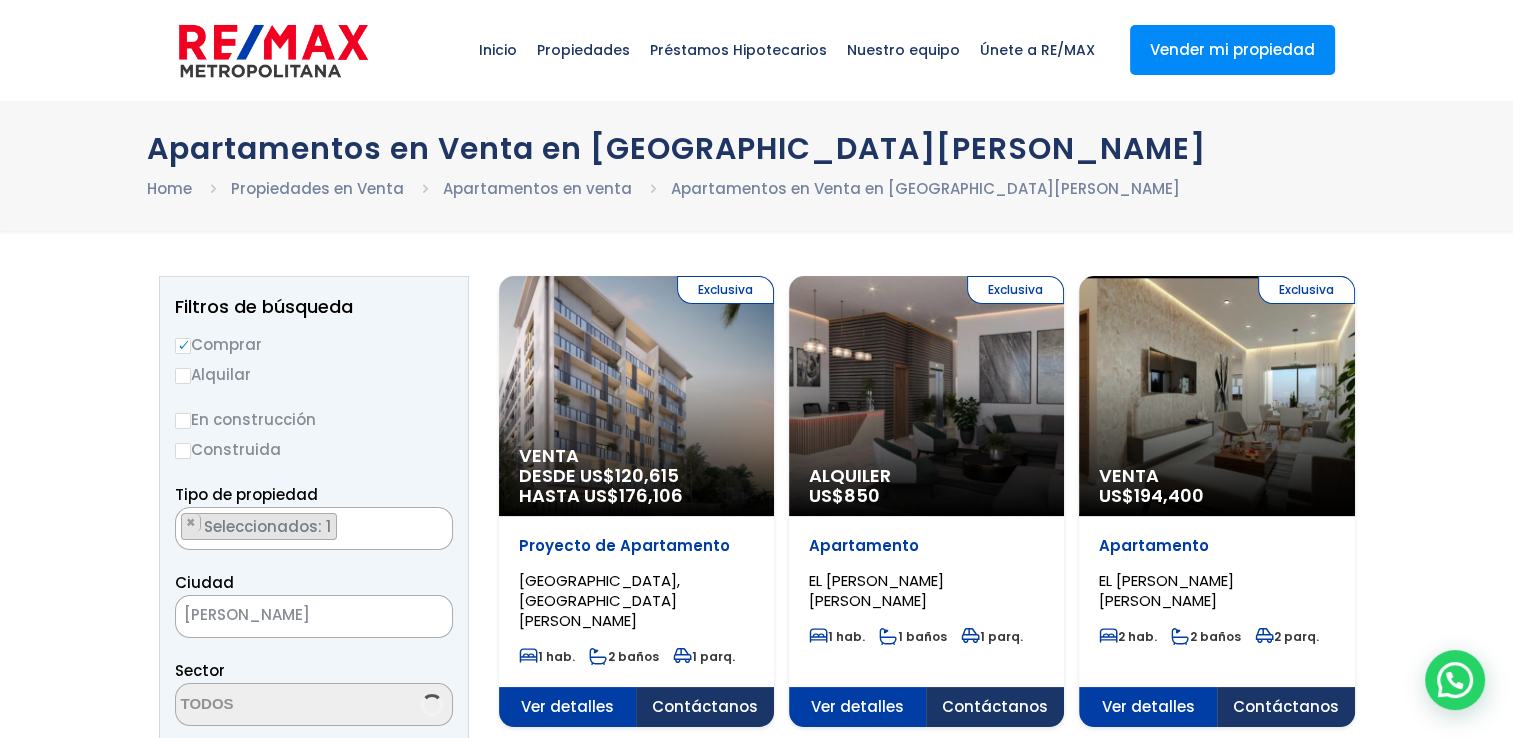 click at bounding box center (756, 1747) 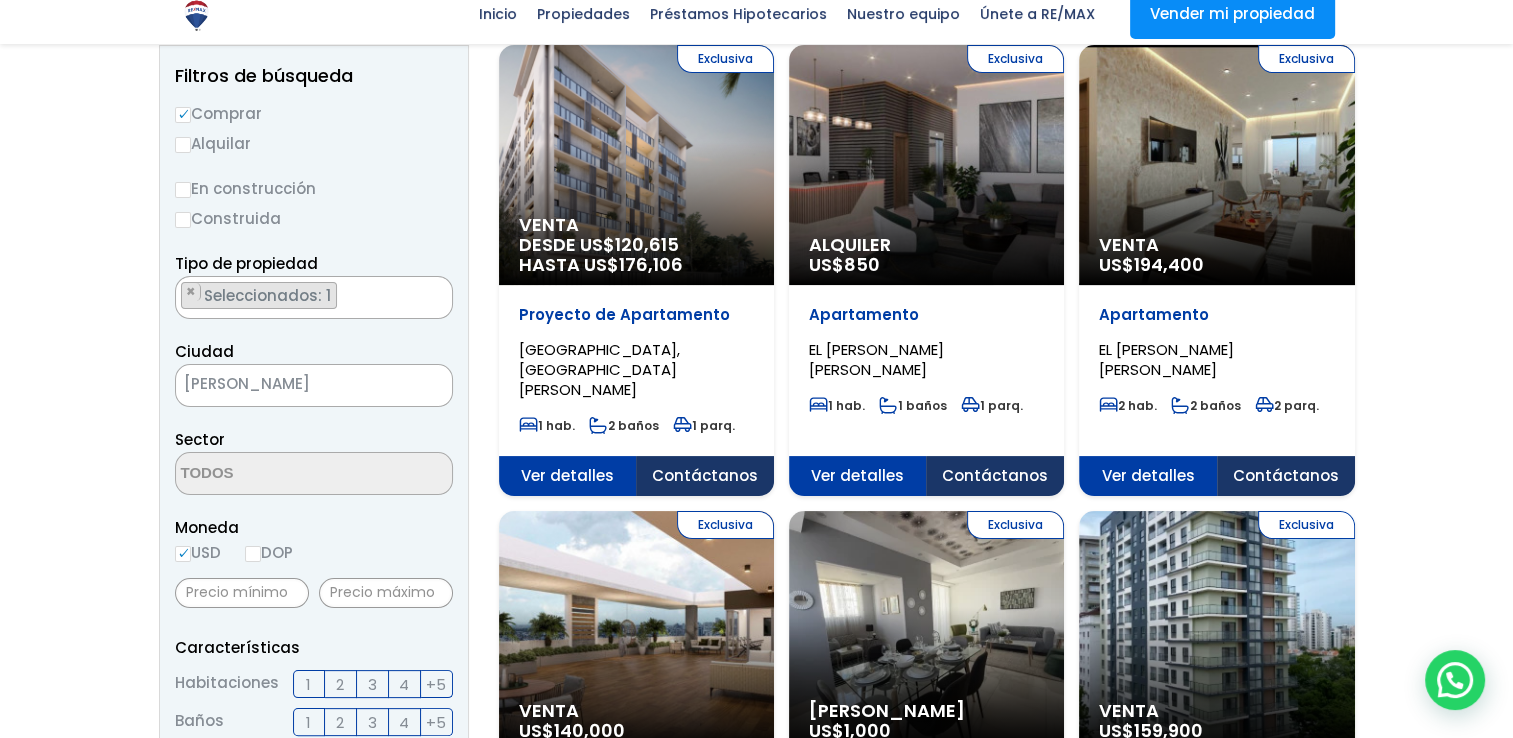 scroll, scrollTop: 280, scrollLeft: 0, axis: vertical 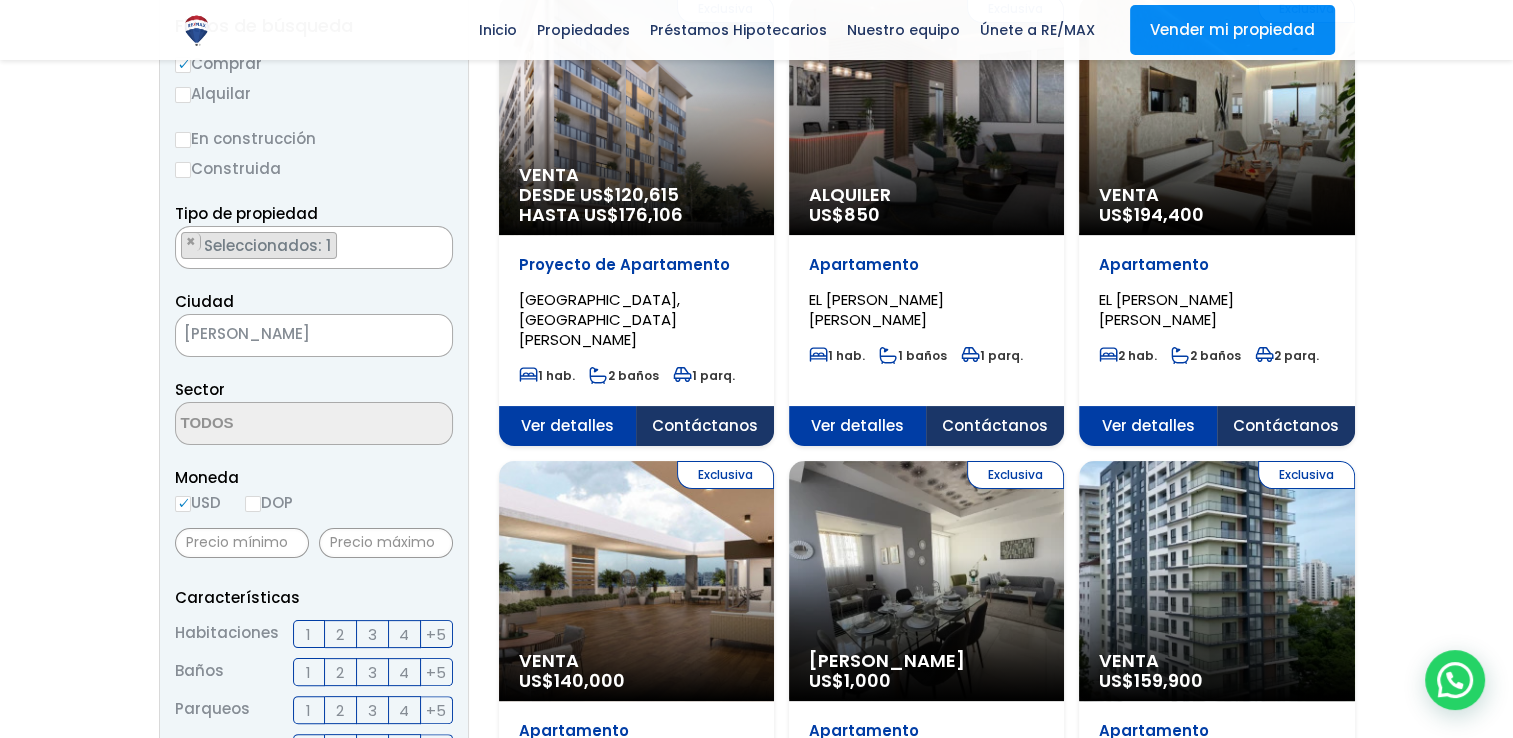 click on "3" at bounding box center [372, 634] 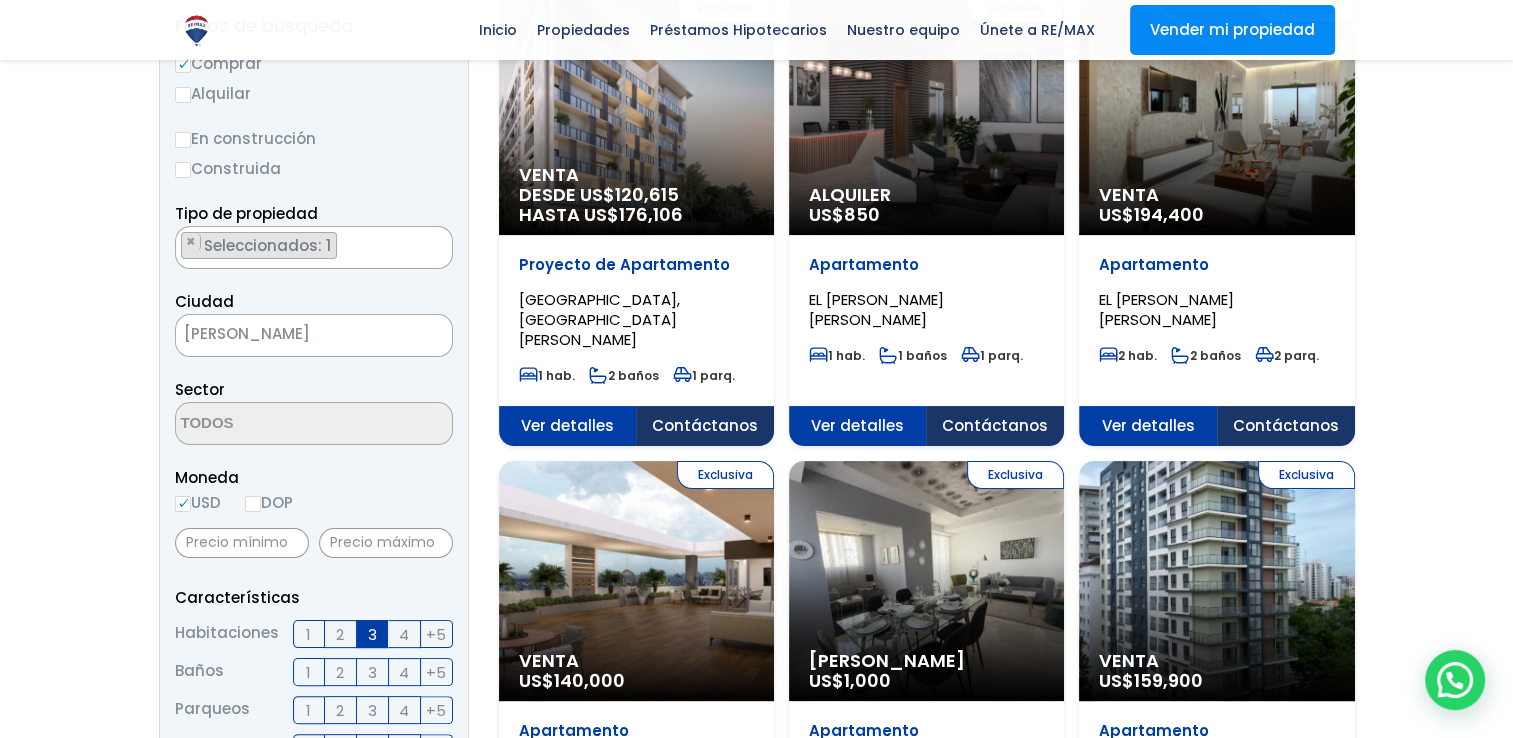 click on "3" at bounding box center (372, 672) 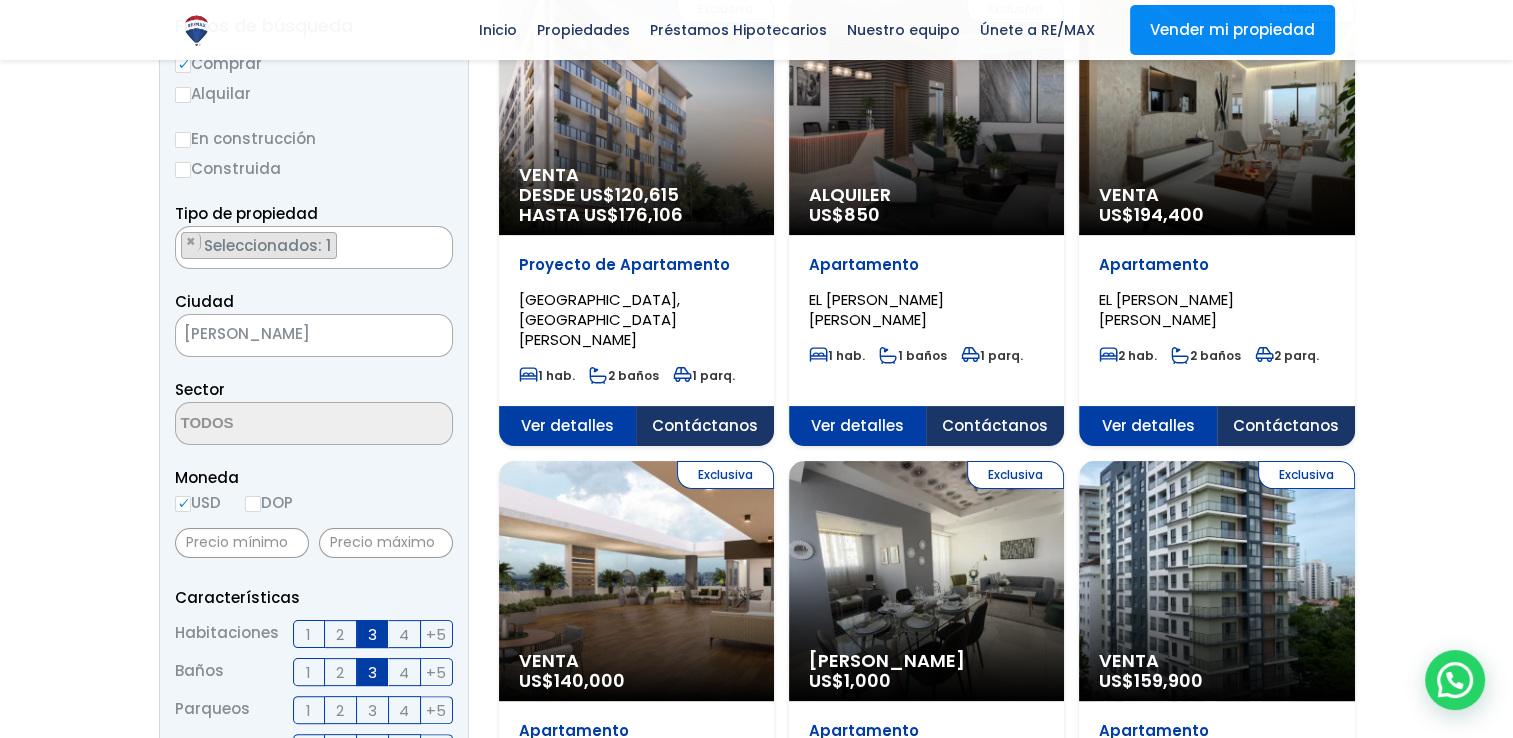 click on "2" at bounding box center (341, 710) 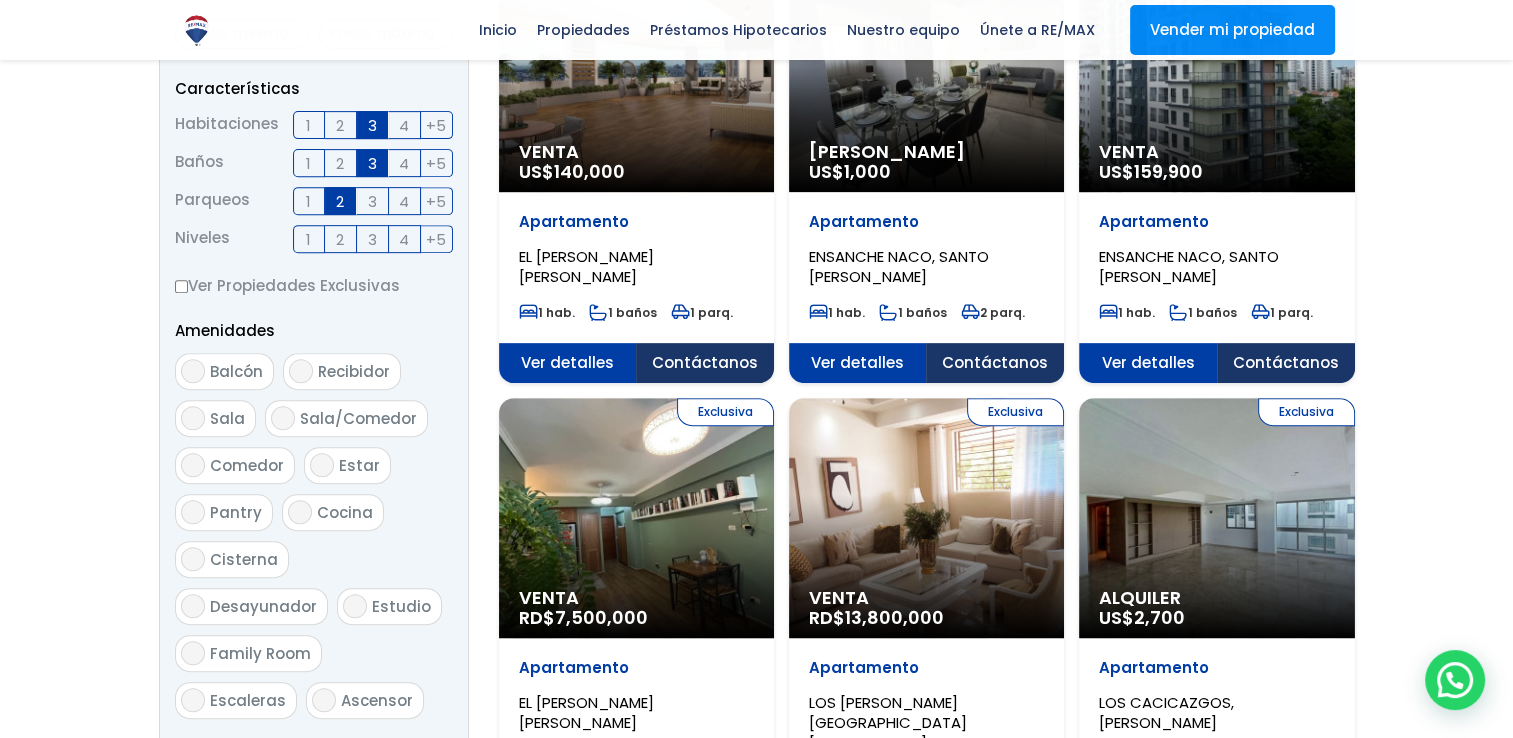 scroll, scrollTop: 800, scrollLeft: 0, axis: vertical 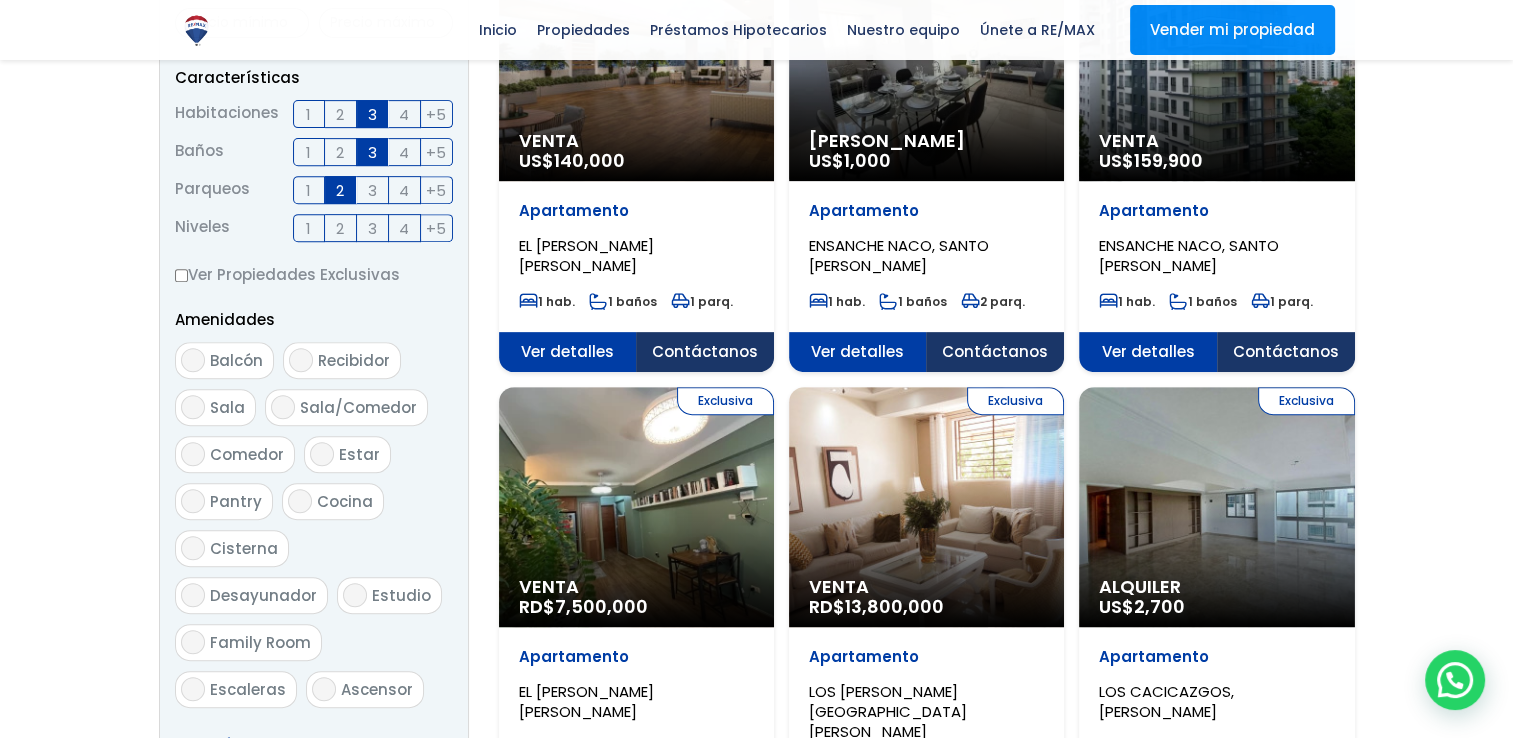 click on "Balcón" at bounding box center [193, 360] 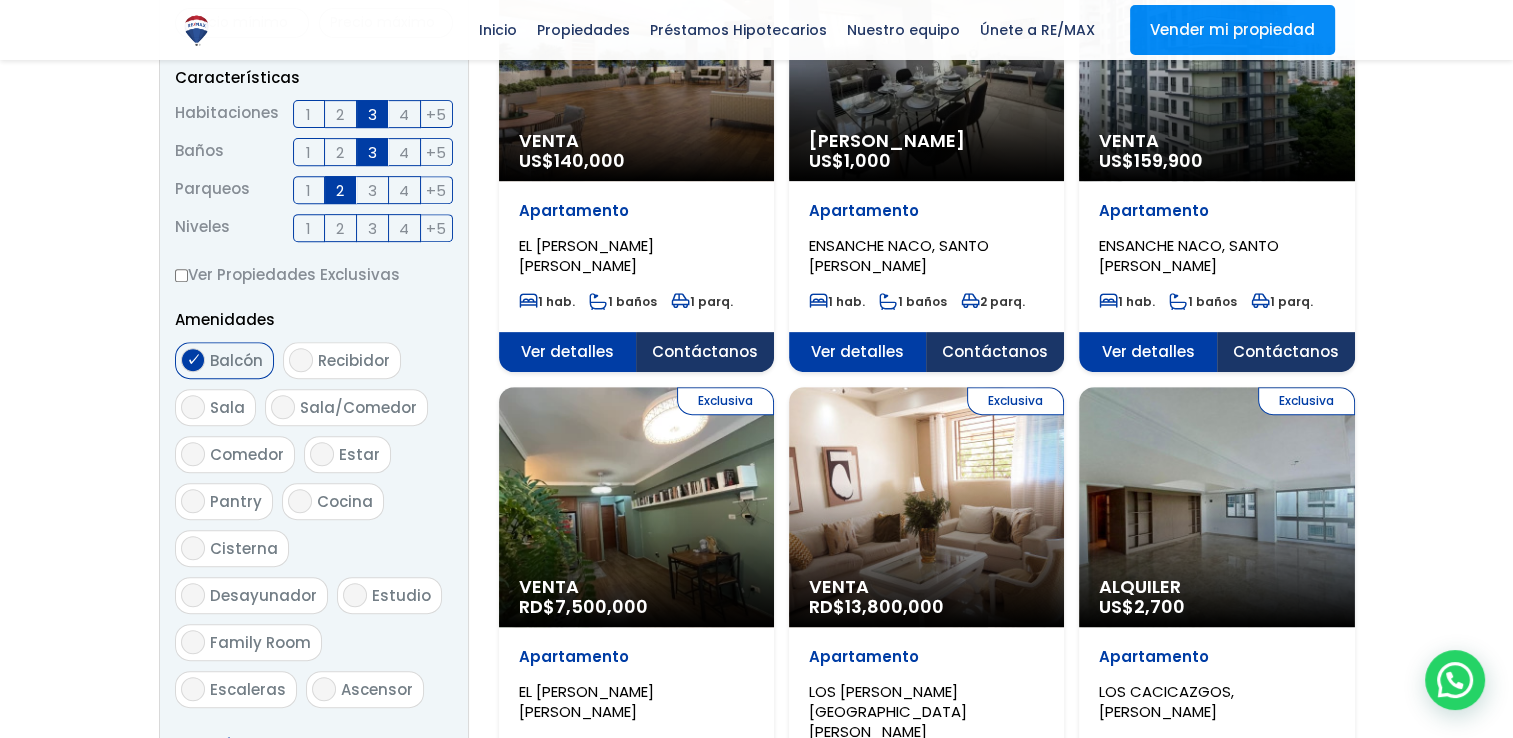 click on "Sala" at bounding box center (193, 407) 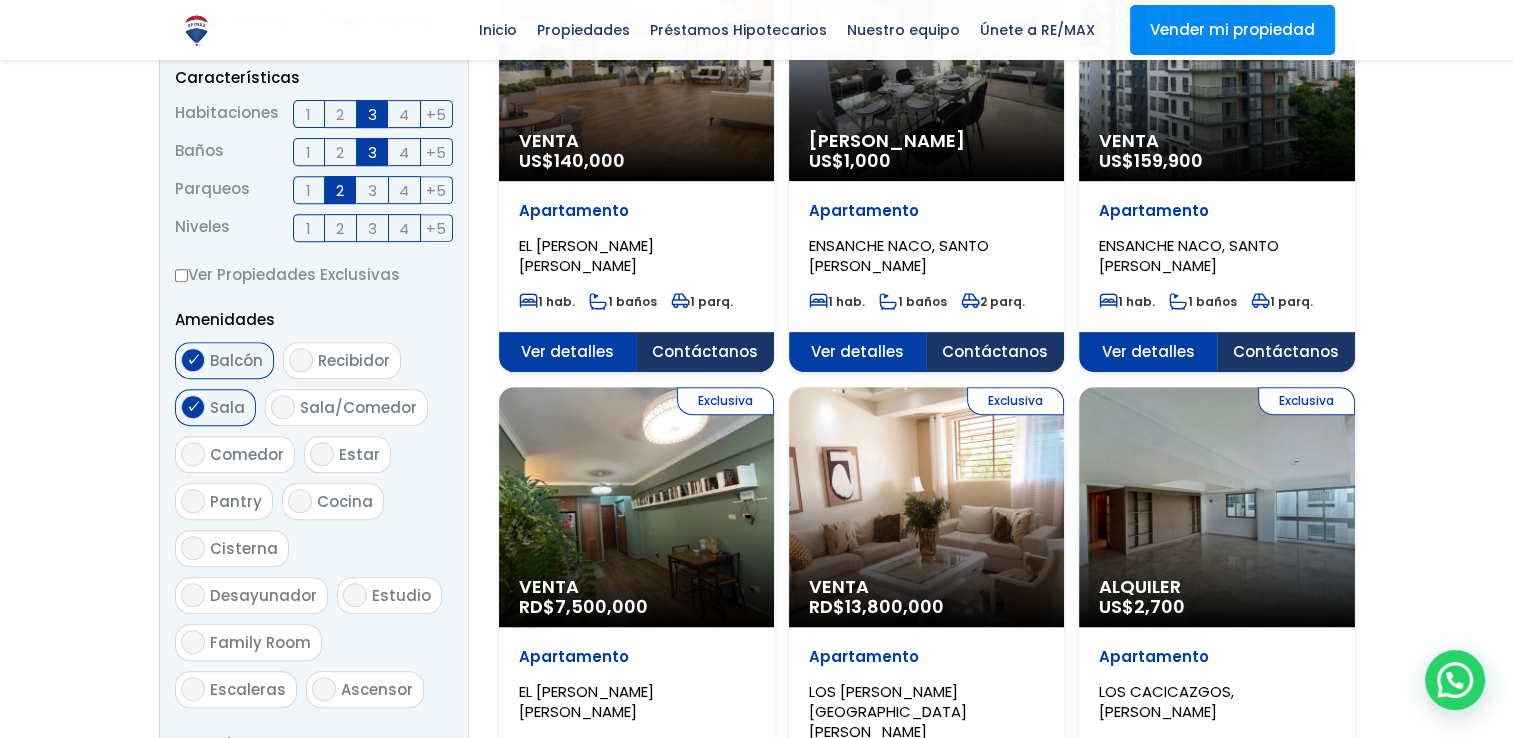 click on "Comedor" at bounding box center [193, 454] 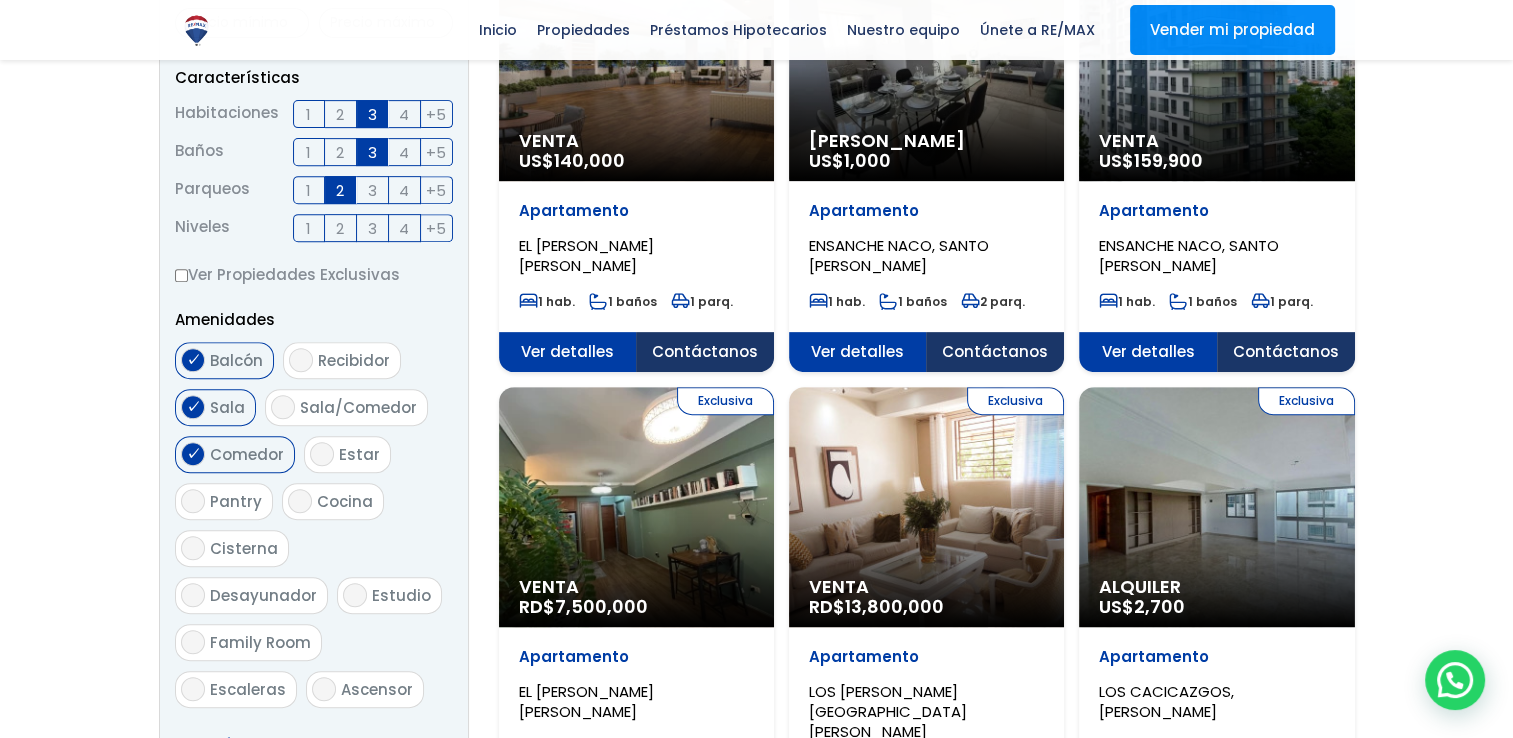 click on "Estar" at bounding box center [322, 454] 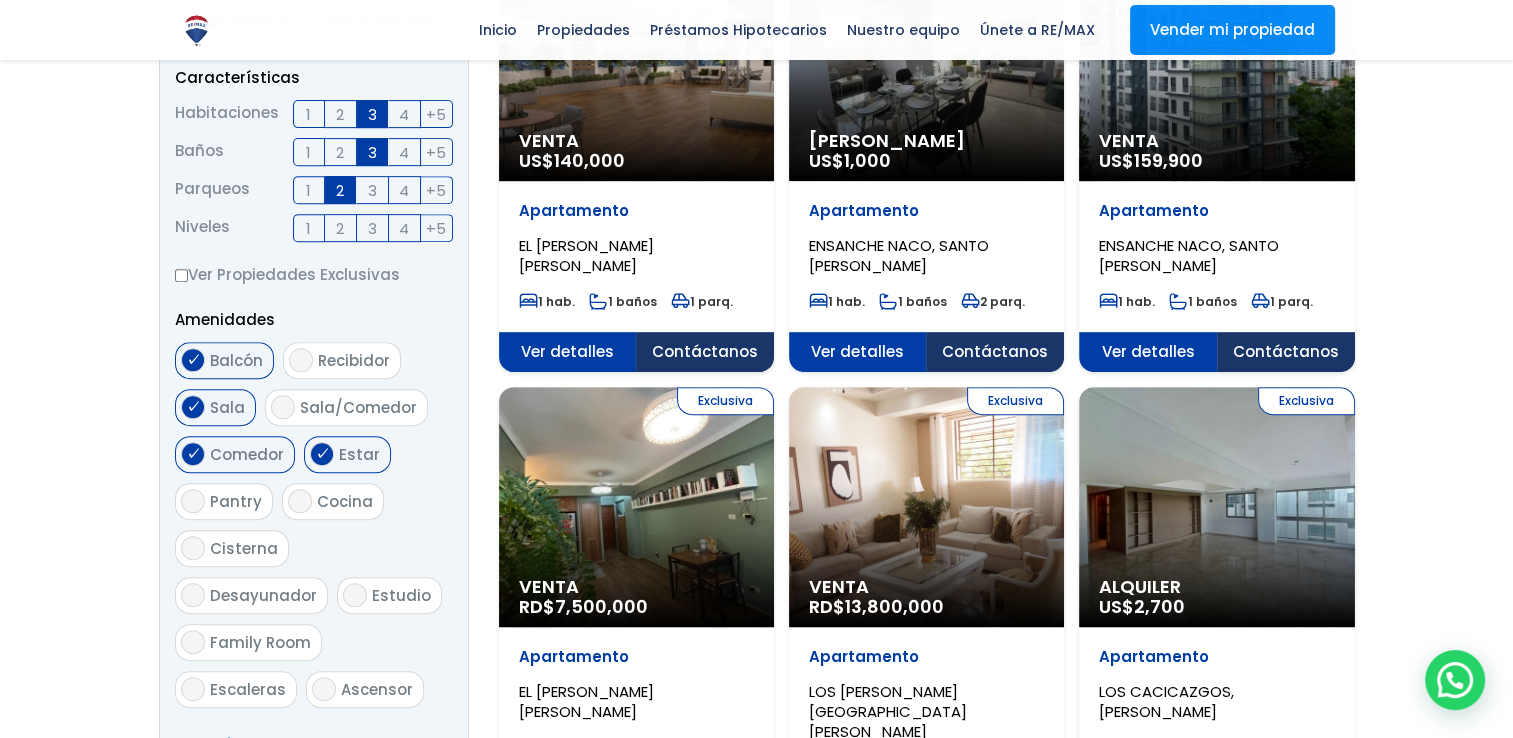 click on "Cocina" at bounding box center (300, 501) 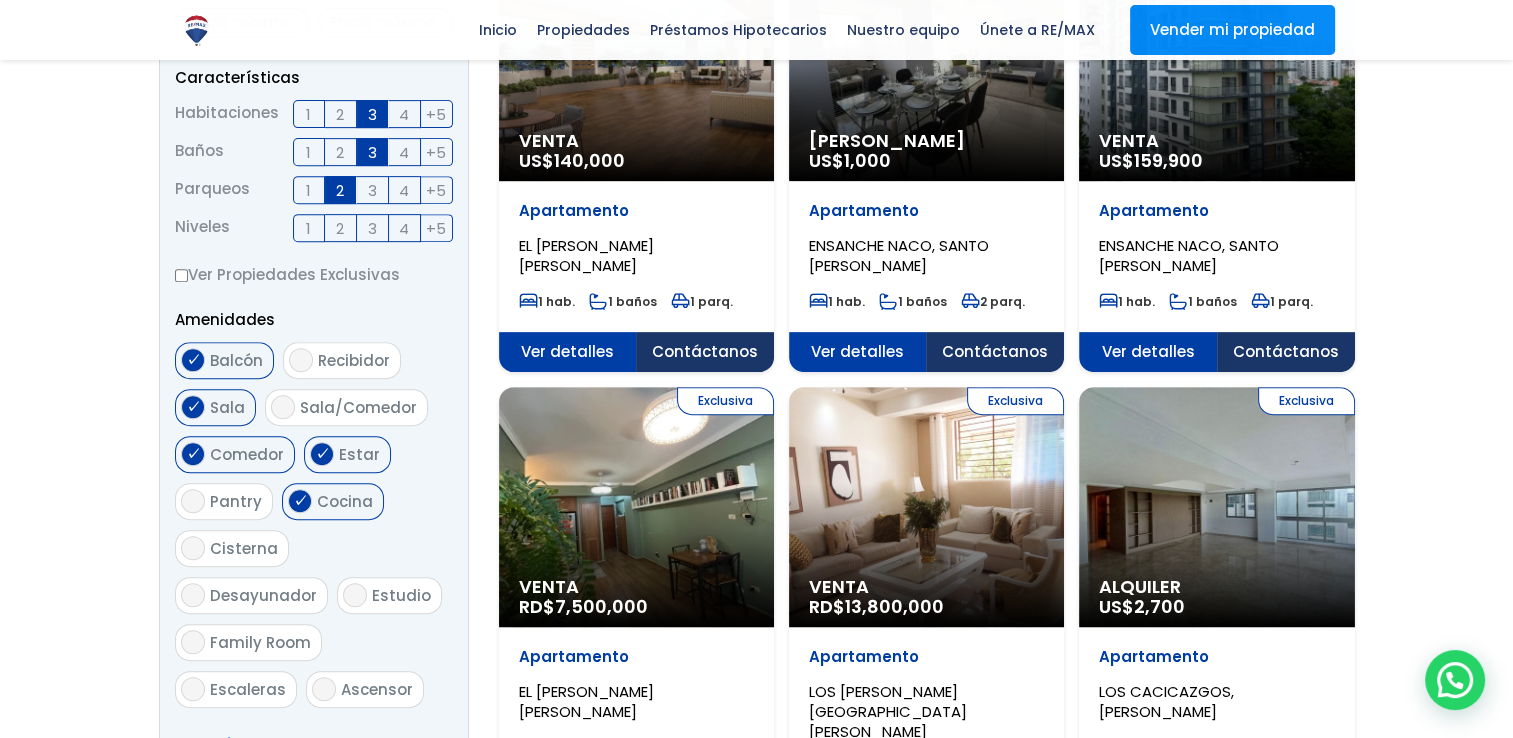 click on "Cisterna" at bounding box center [193, 548] 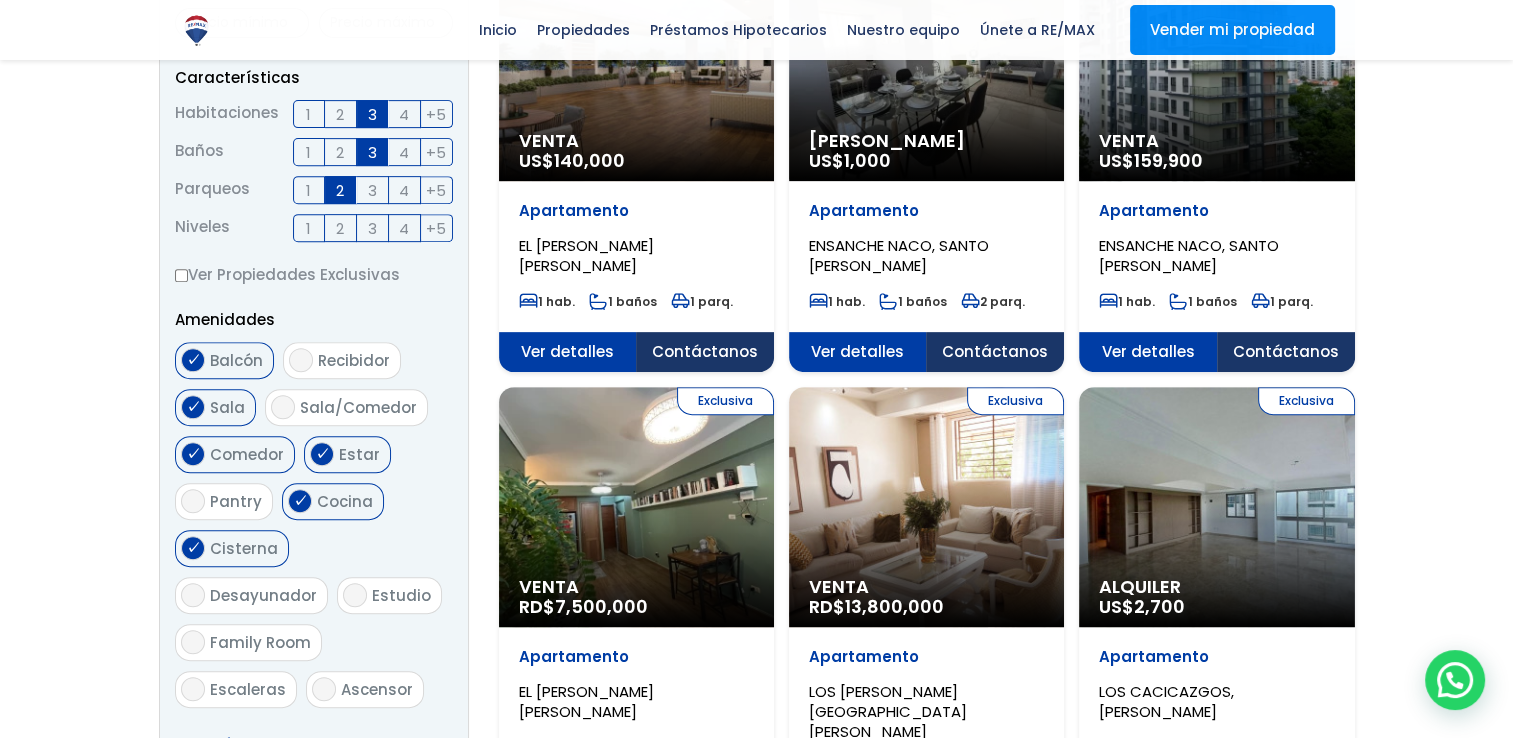 click on "Ascensor" at bounding box center [324, 689] 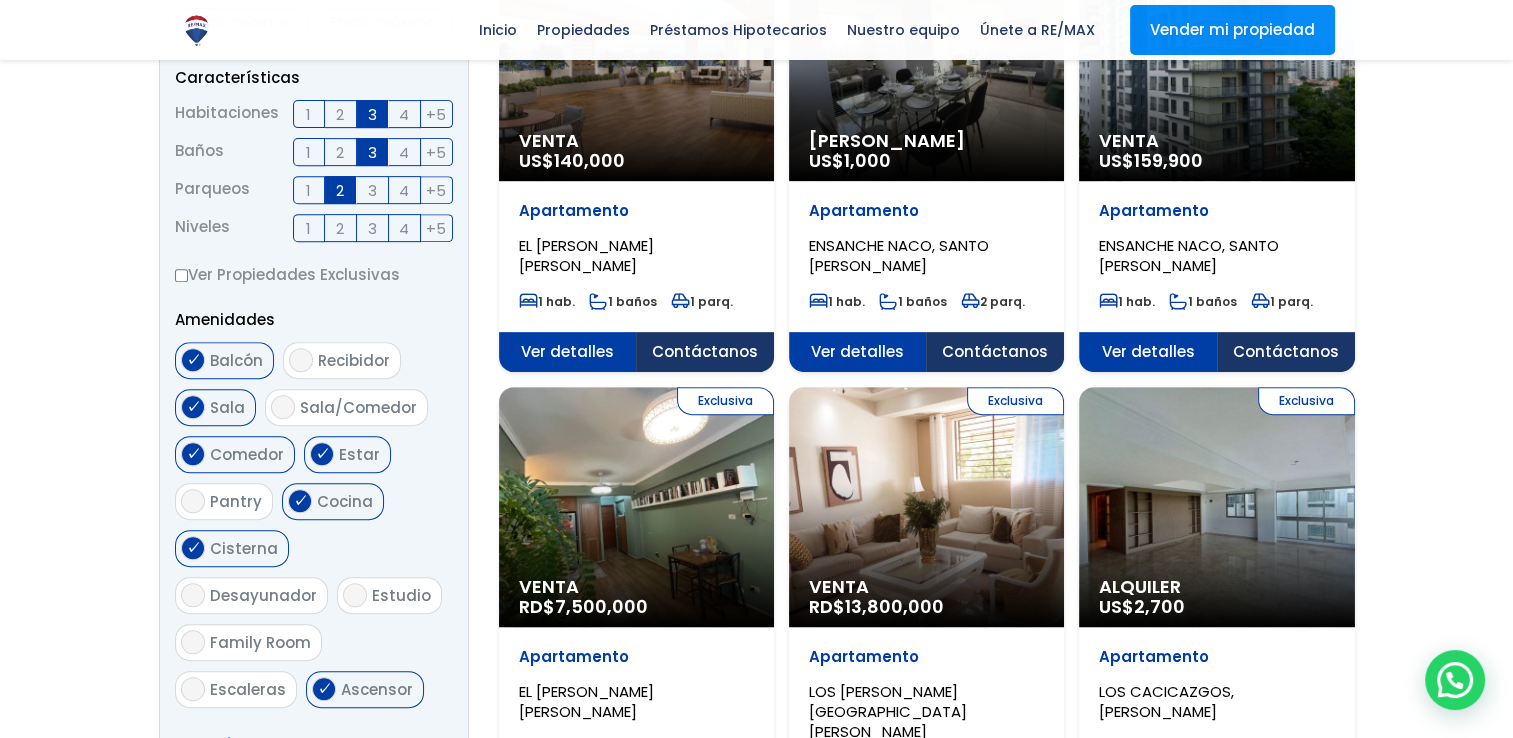 click at bounding box center [756, 946] 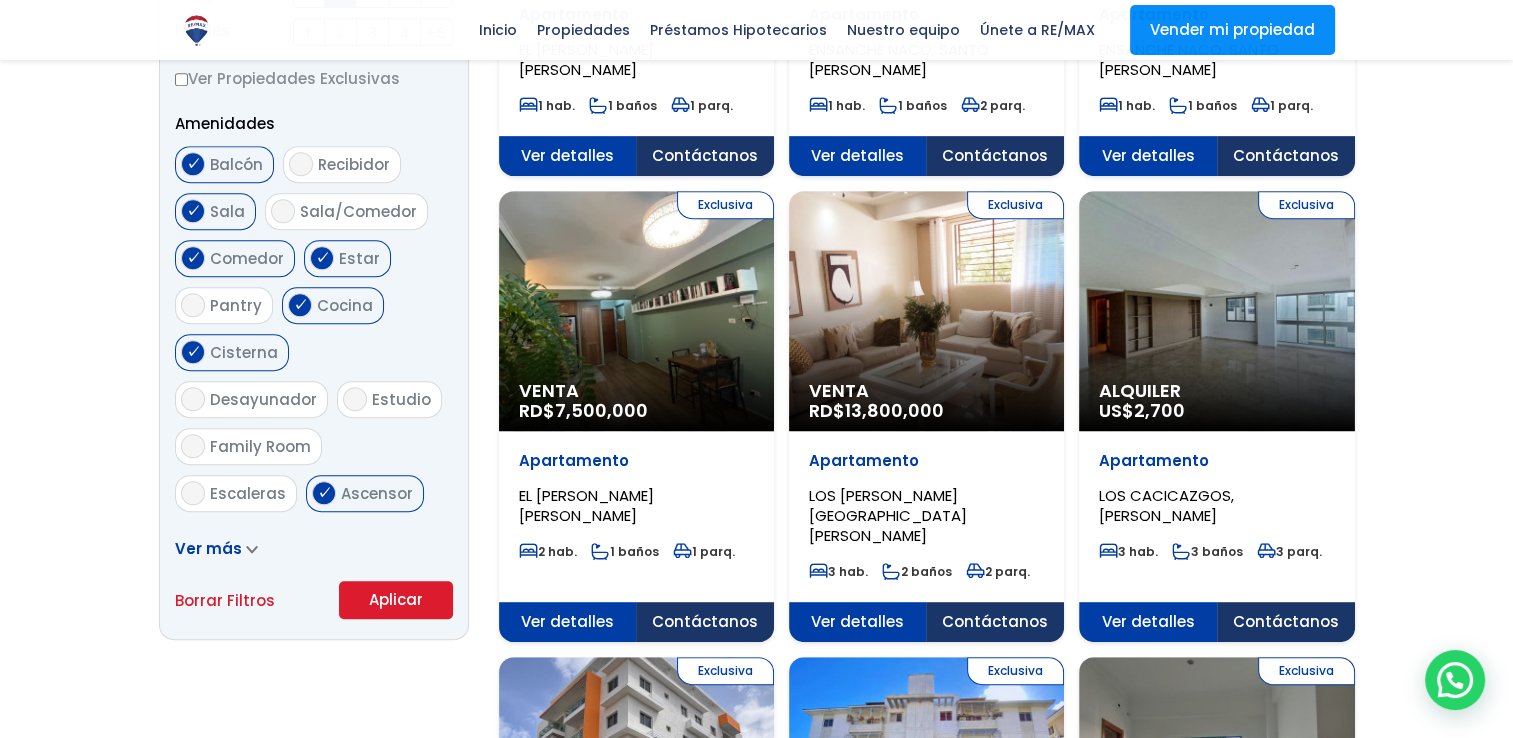 scroll, scrollTop: 1080, scrollLeft: 0, axis: vertical 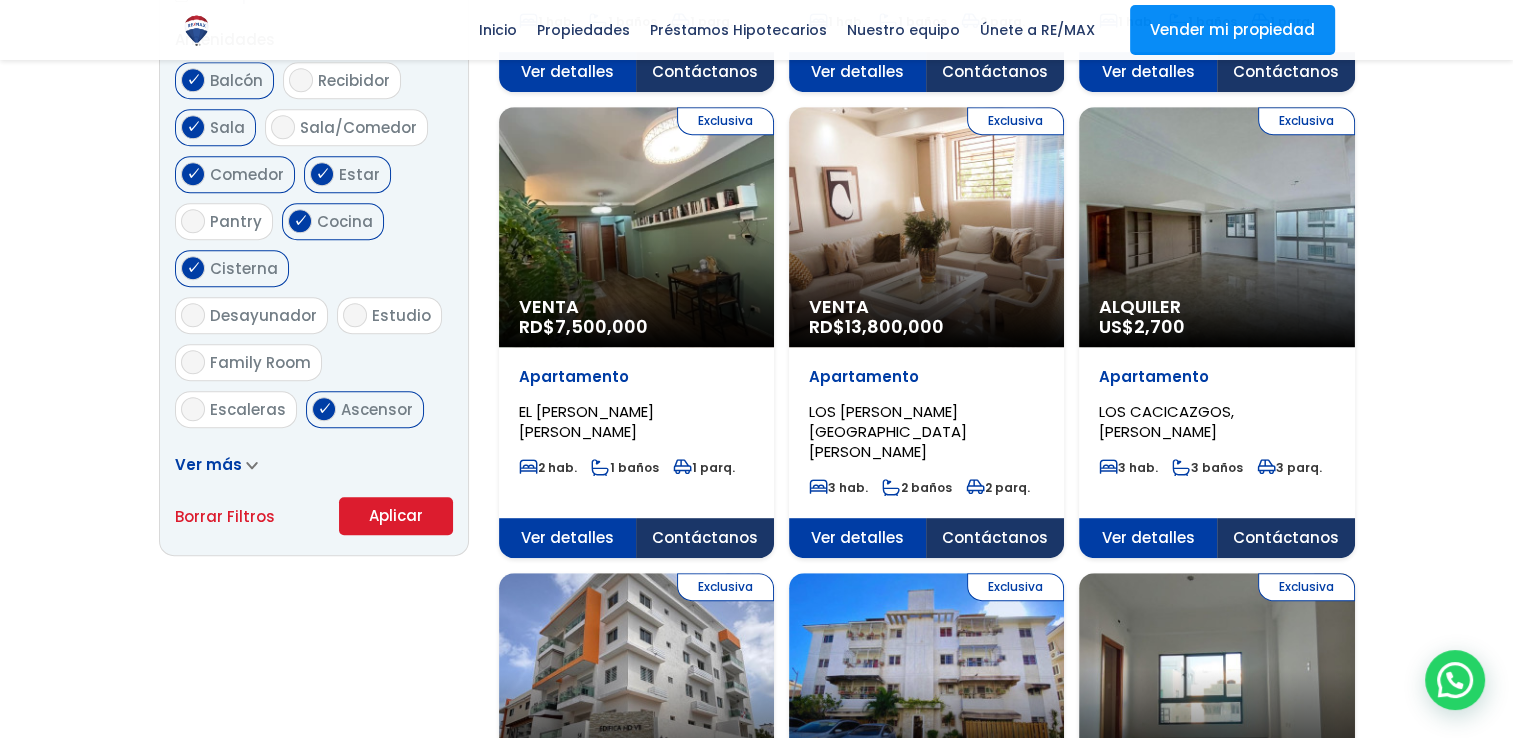 click on "Ver más" at bounding box center [208, 464] 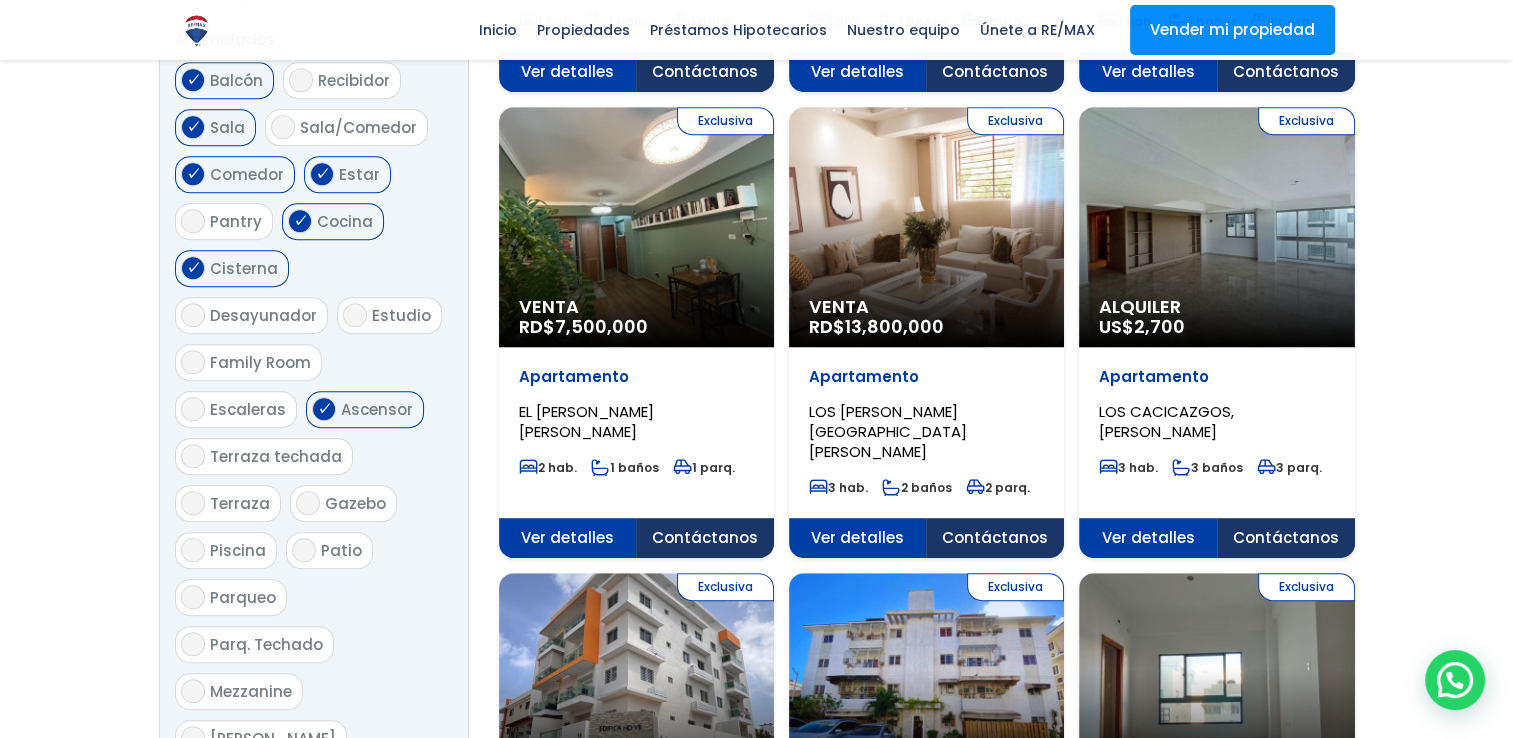 click on "Balcón
Recibidor
Sala
Sala/Comedor
Comedor
Estar
Pantry Cocina" at bounding box center (314, 978) 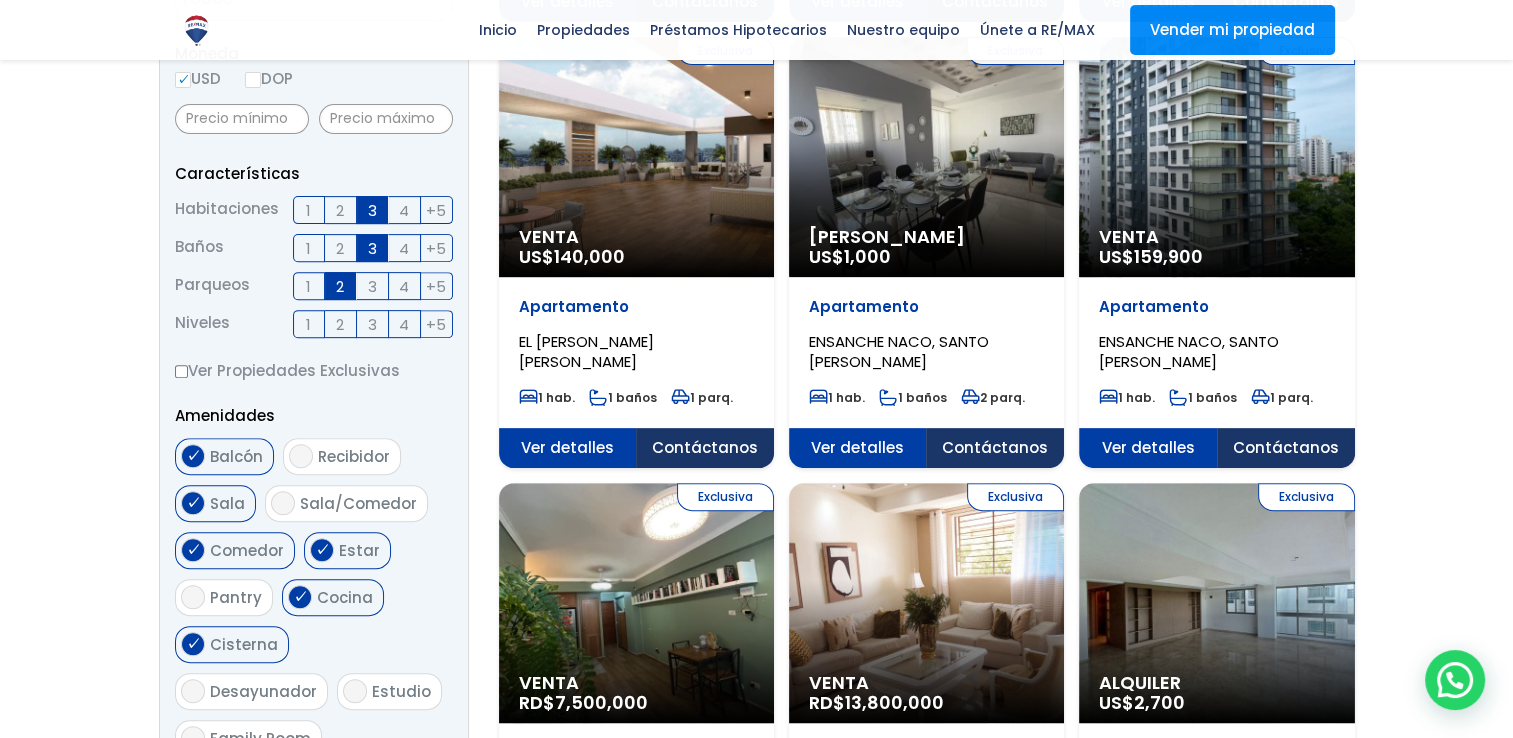 scroll, scrollTop: 480, scrollLeft: 0, axis: vertical 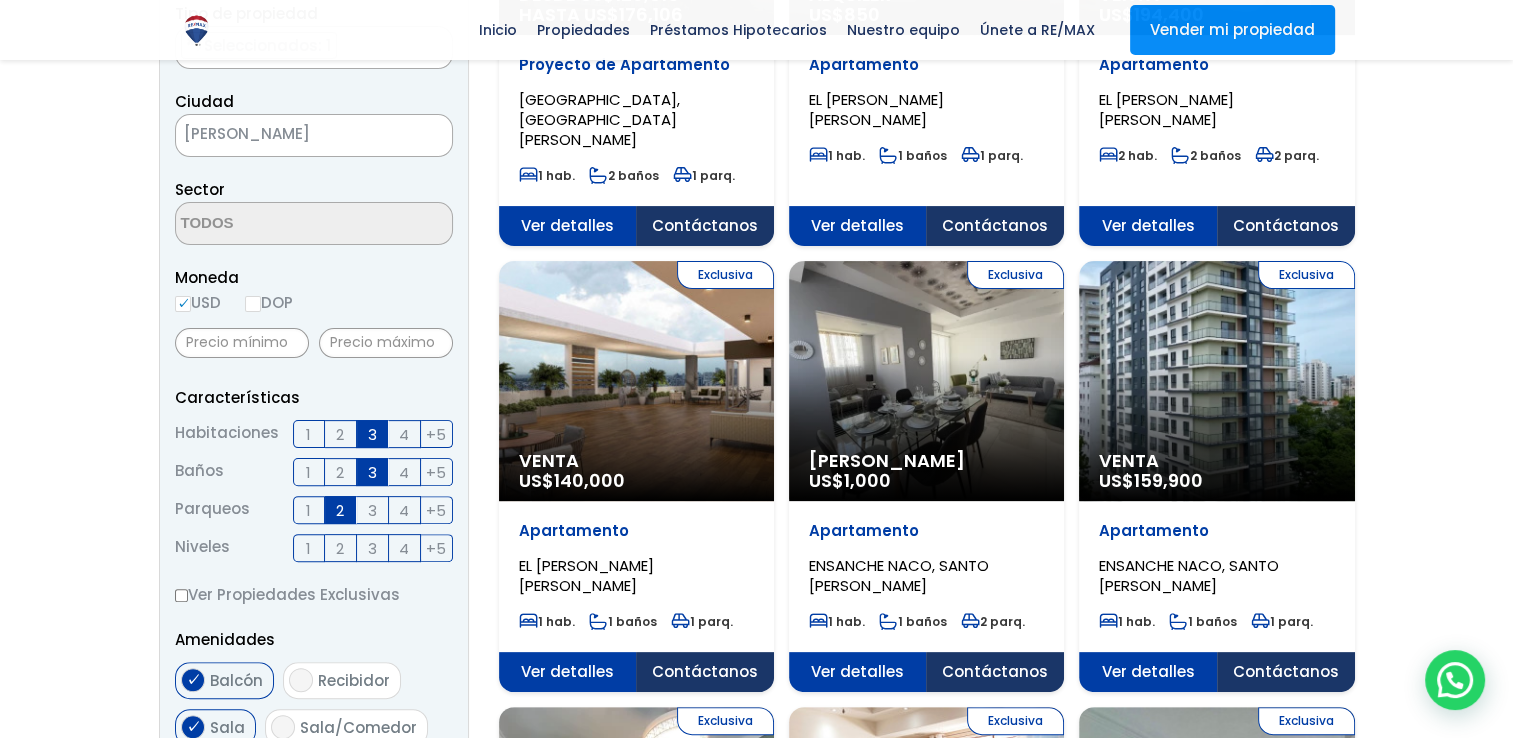 click on "Ver Propiedades Exclusivas" at bounding box center (181, 595) 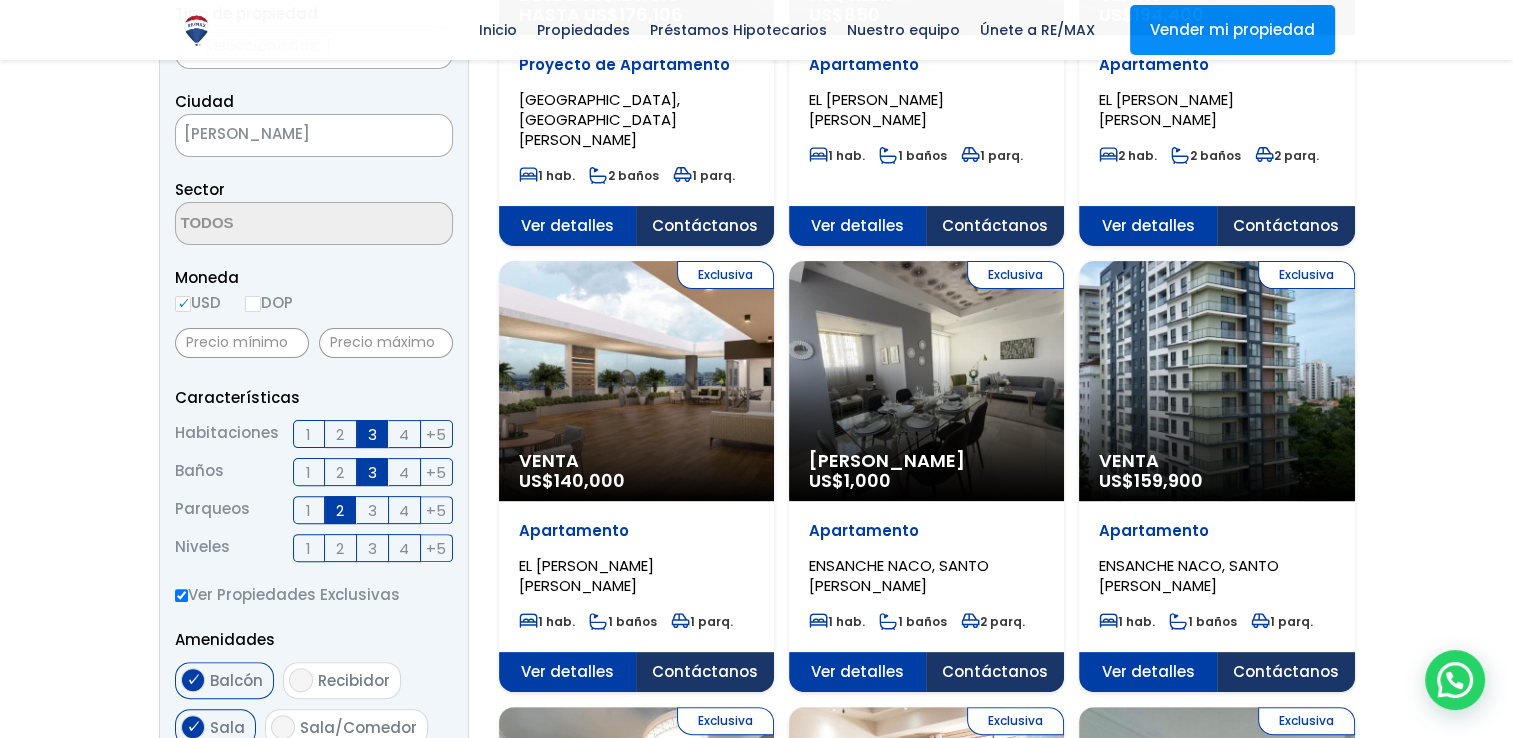 click on "Comprar
Alquilar
En construcción
Construida
Tipo de propiedad
APARTAMENTO
CASA
LOCAL COMERCIAL
[PERSON_NAME] INDUSTRIAL
FINCA
TERRENO
NEGOCIO
EDIFICIO
TURíSTICO
HOTEL
CASA O SOLAR
EDIFICIO O SOLAR
PROYECTO
PENTHOUSE
ESTACIóN DE COMBUSTIBLE
× × [GEOGRAPHIC_DATA]" at bounding box center (314, 1224) 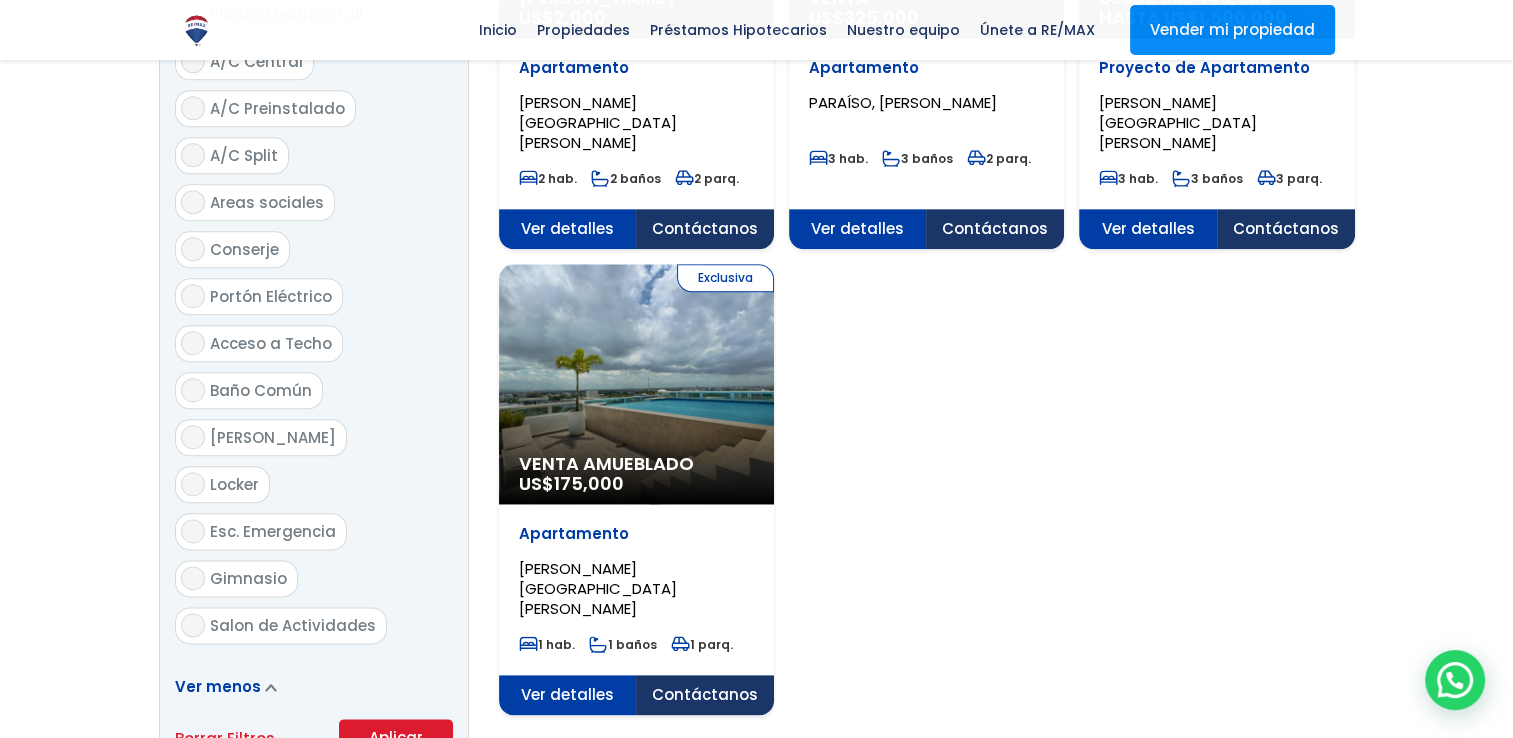 scroll, scrollTop: 2360, scrollLeft: 0, axis: vertical 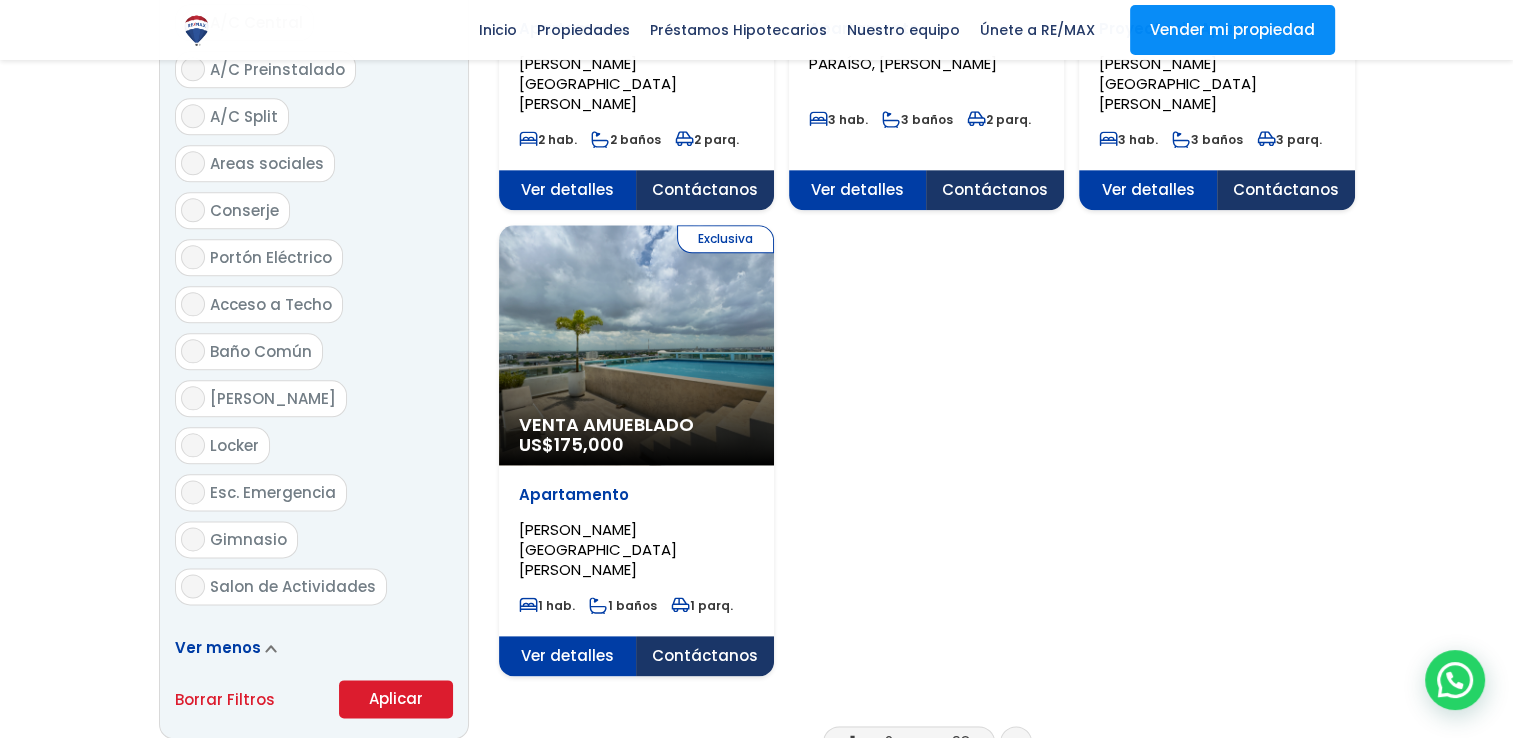 click on "Aplicar" at bounding box center [396, 699] 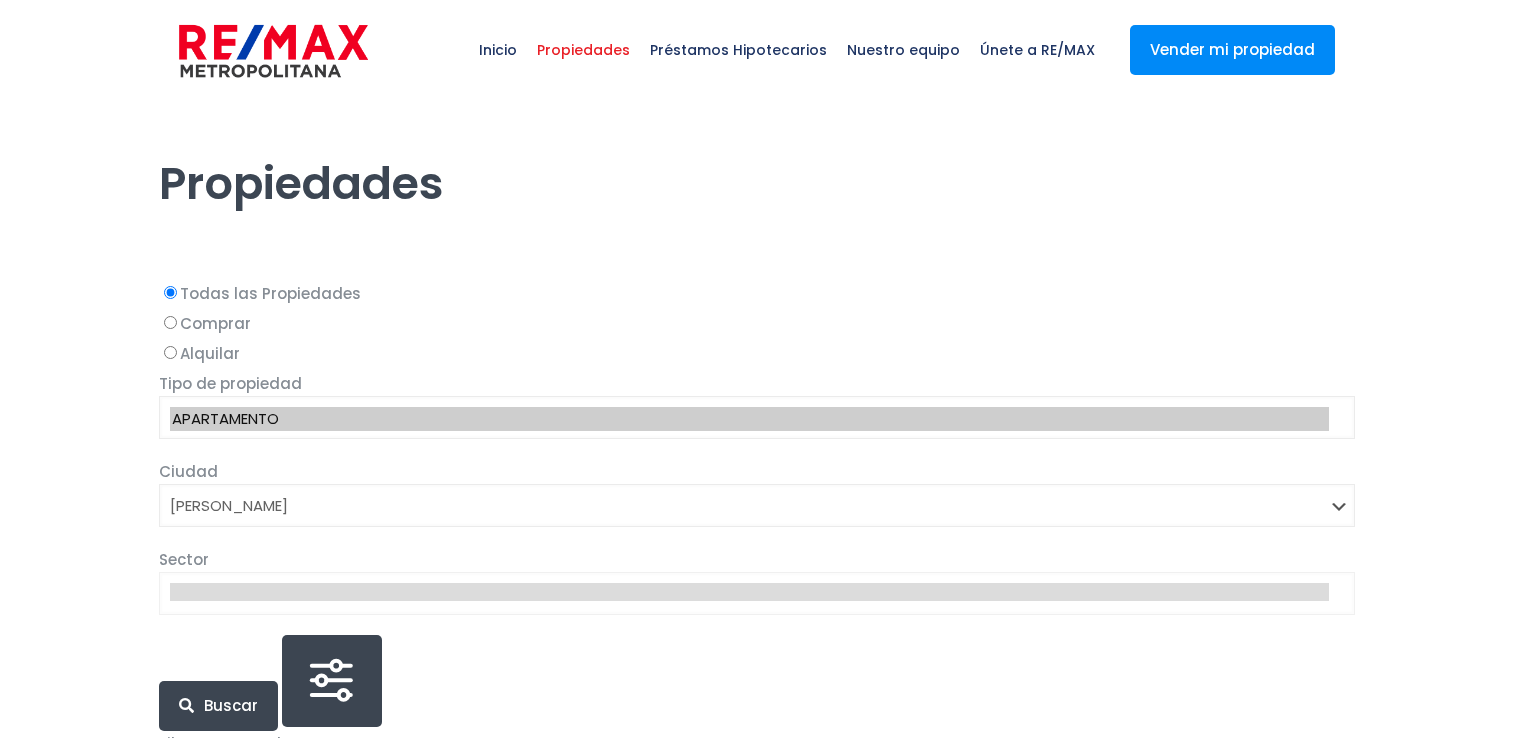 select on "1" 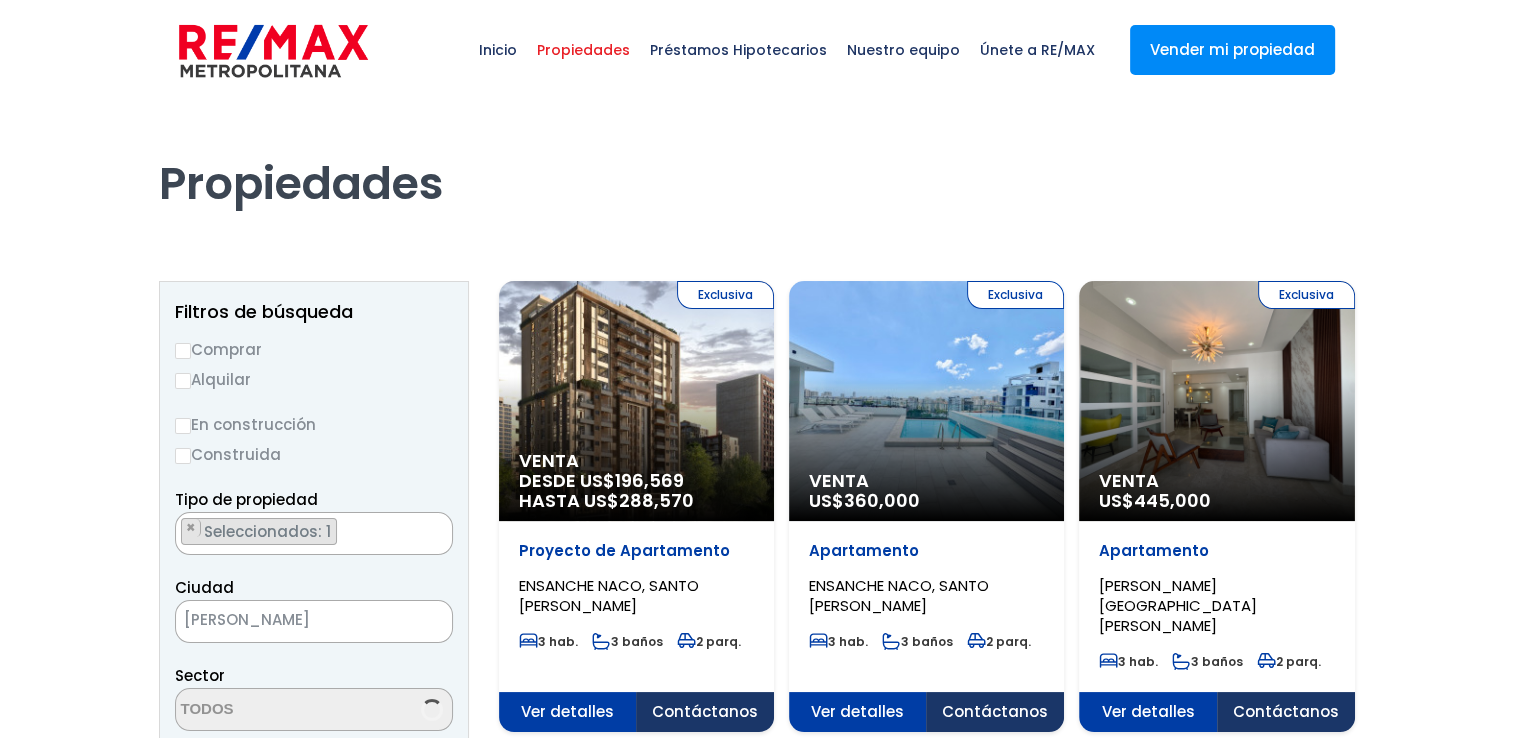 scroll, scrollTop: 0, scrollLeft: 0, axis: both 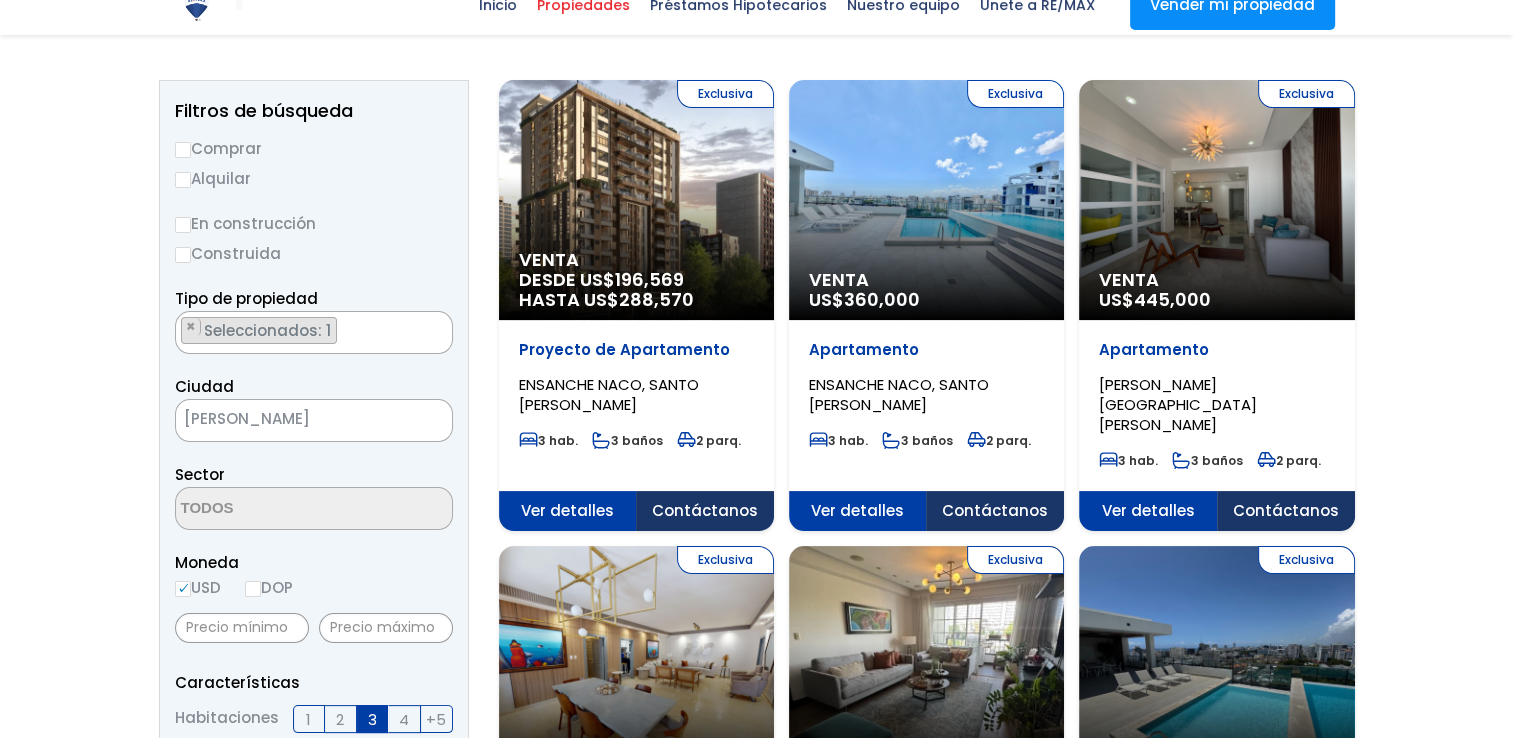 select 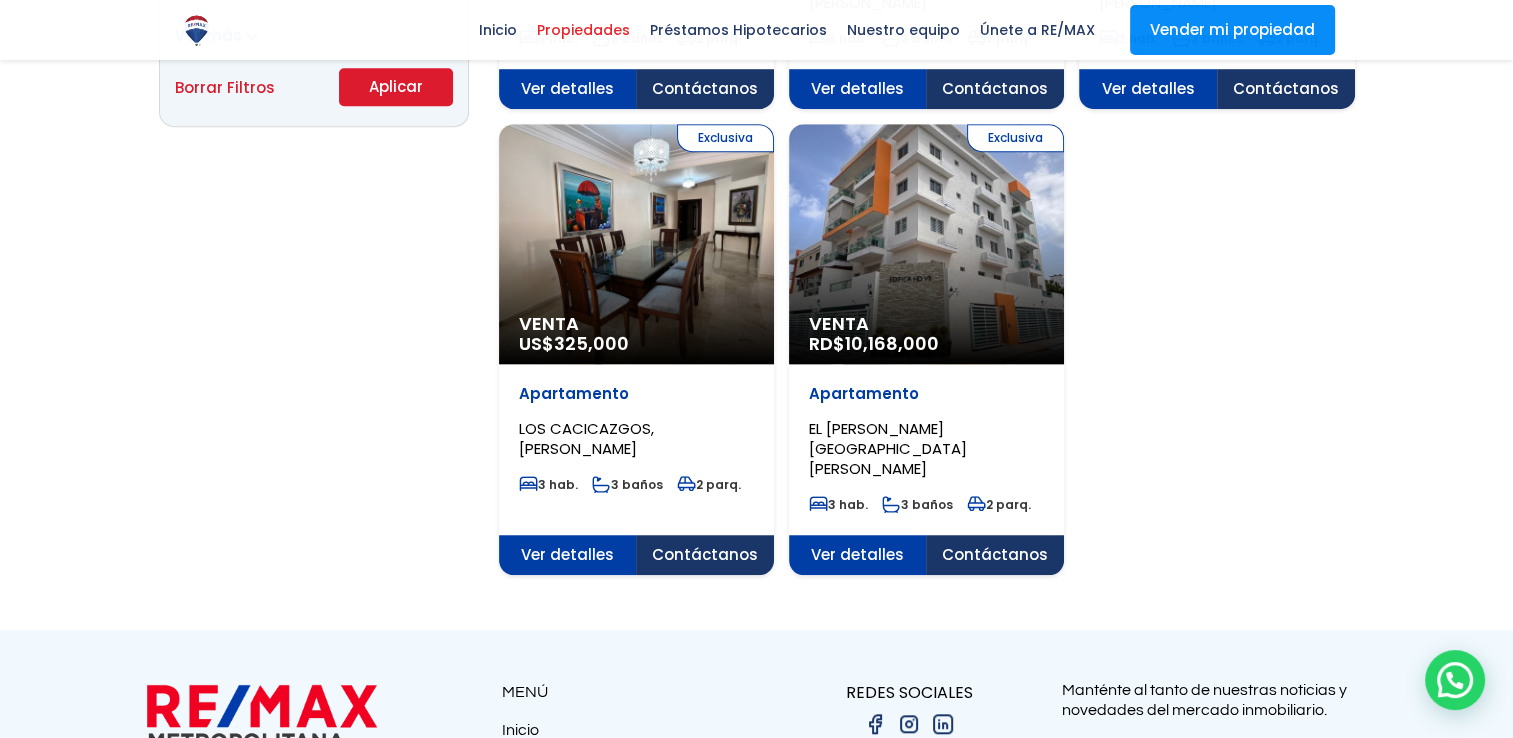scroll, scrollTop: 1600, scrollLeft: 0, axis: vertical 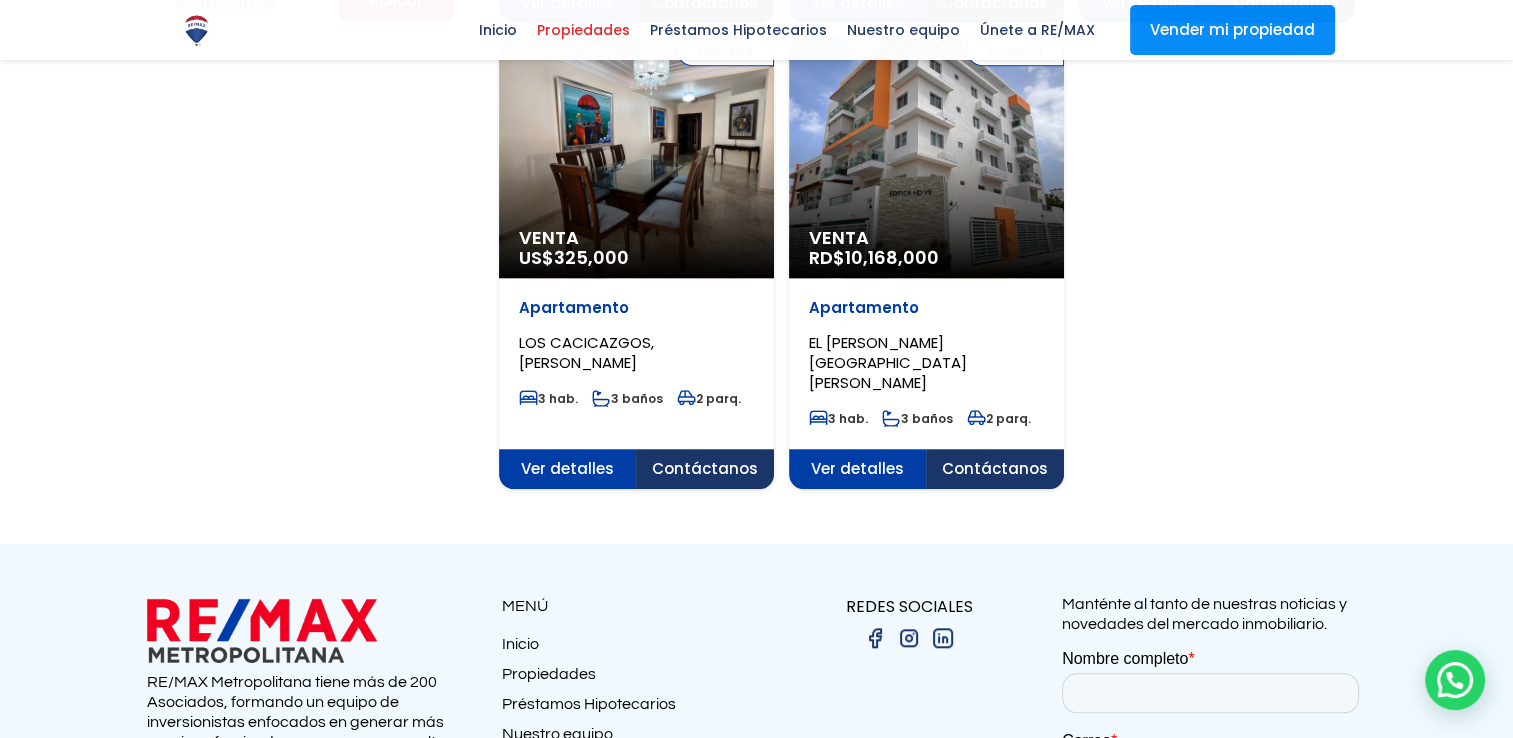 click on "Ver detalles" at bounding box center [568, -889] 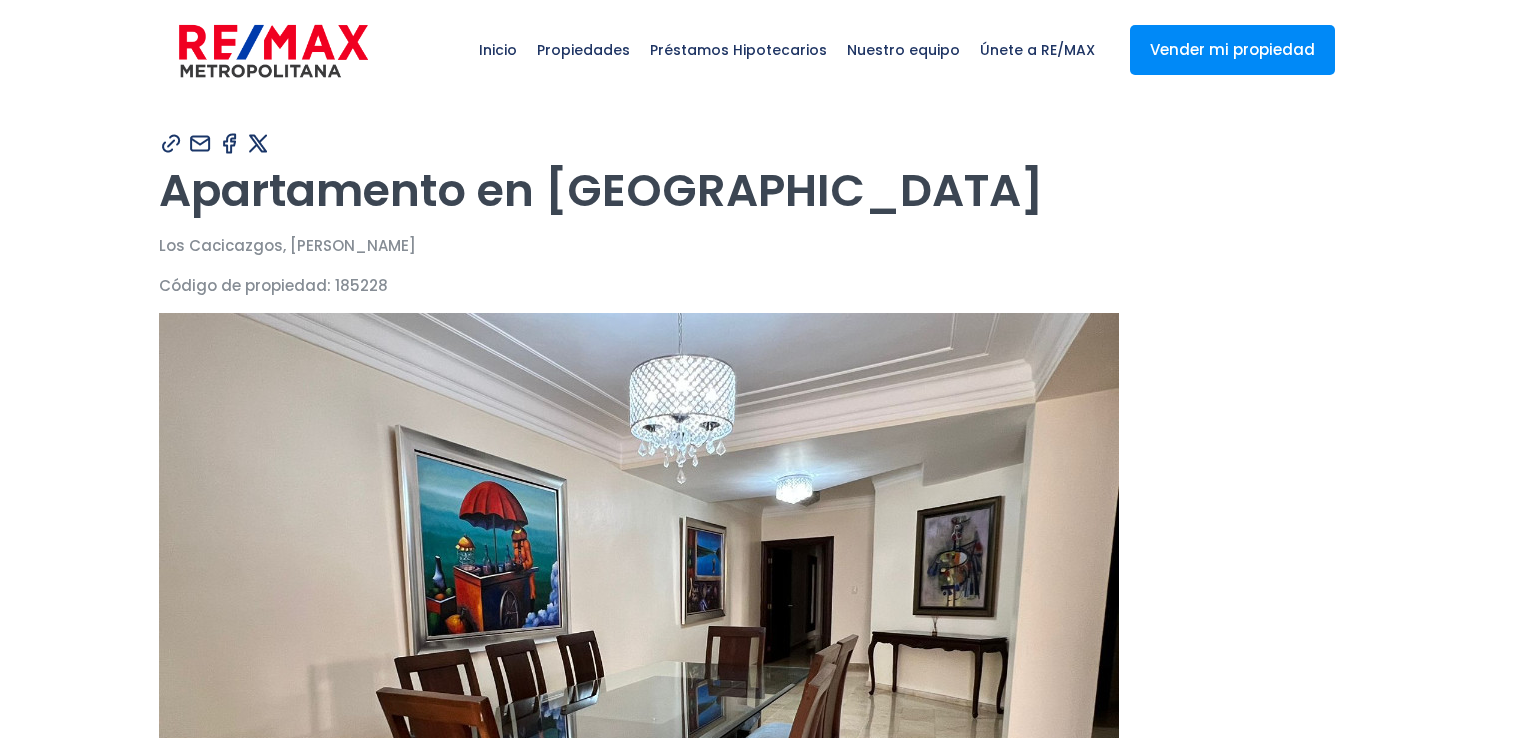 scroll, scrollTop: 0, scrollLeft: 0, axis: both 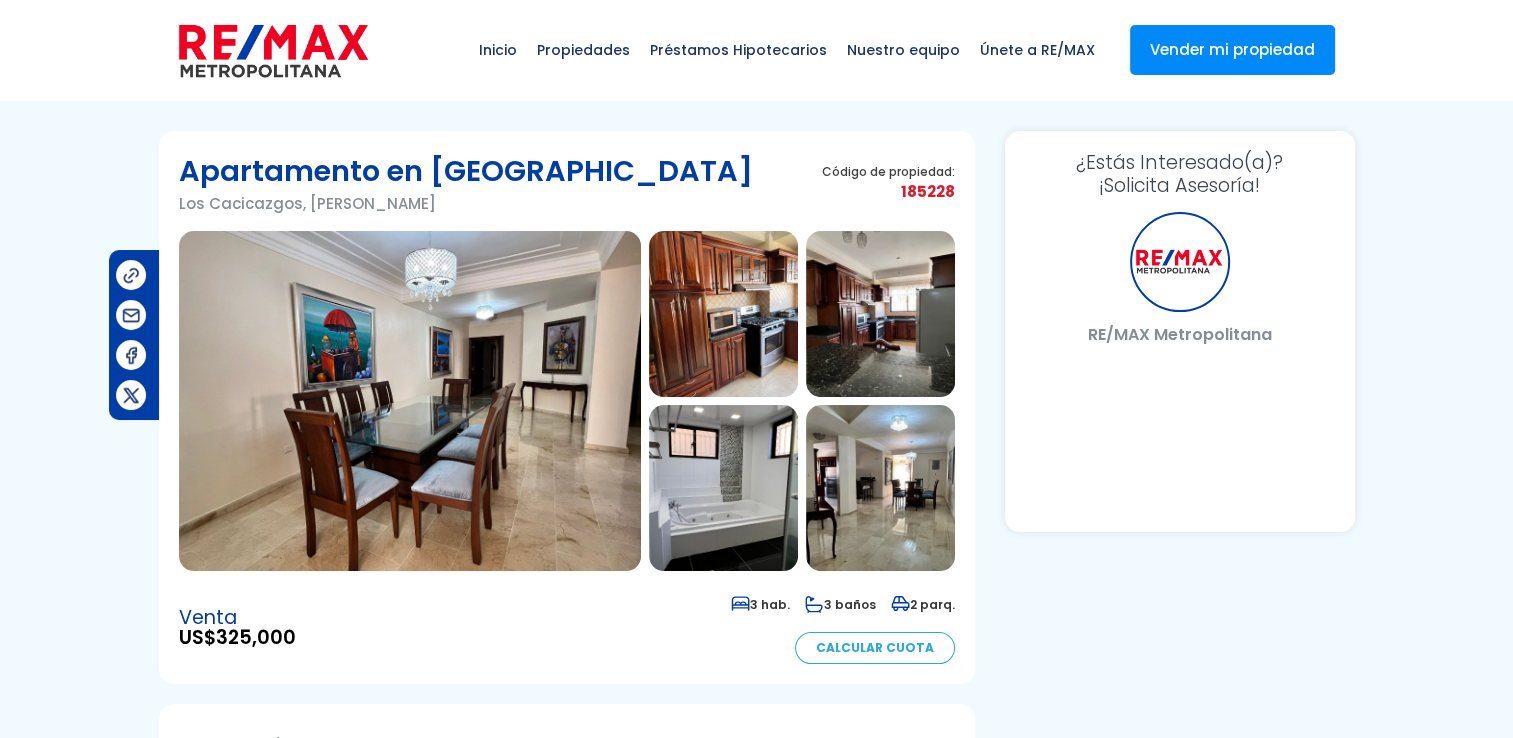 select on "DO" 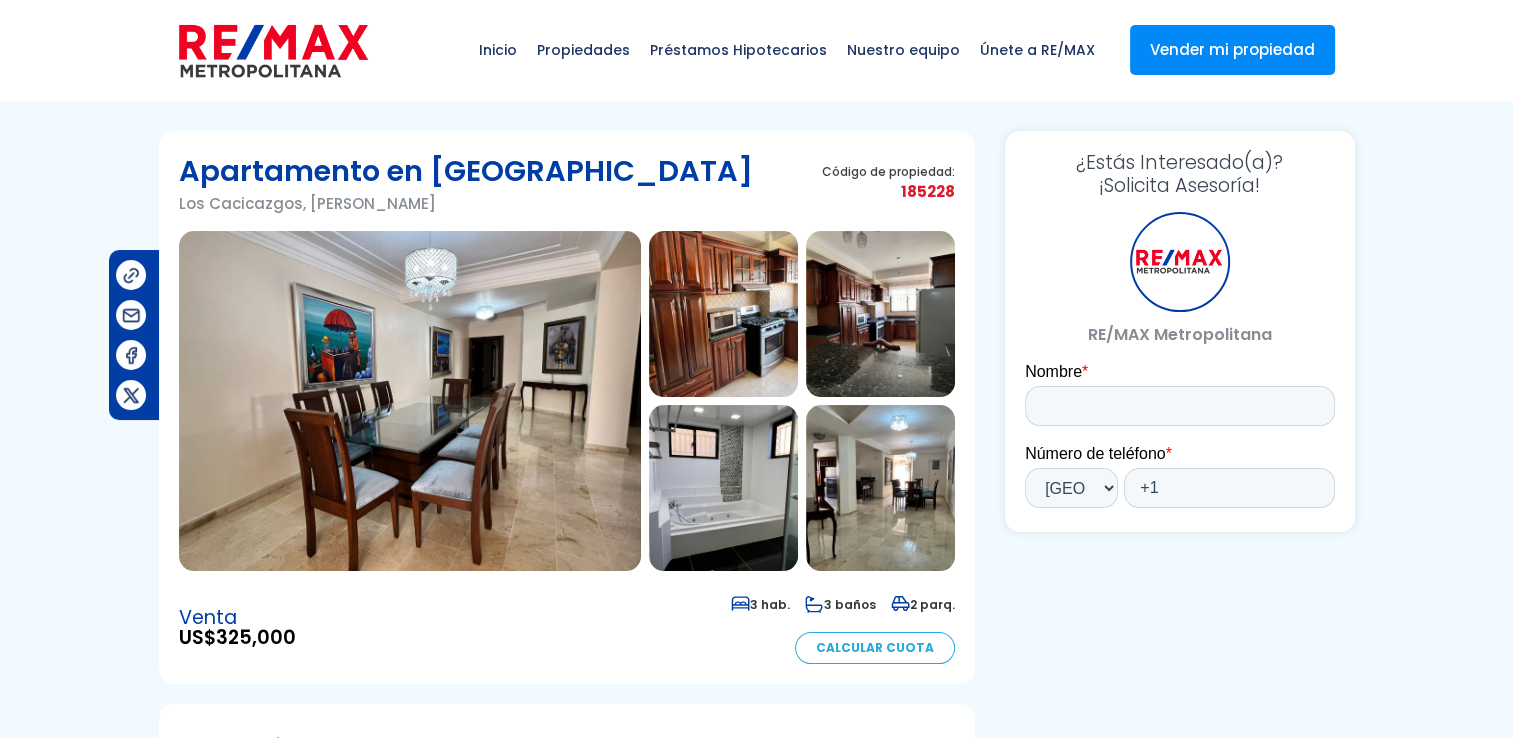 scroll, scrollTop: 0, scrollLeft: 0, axis: both 